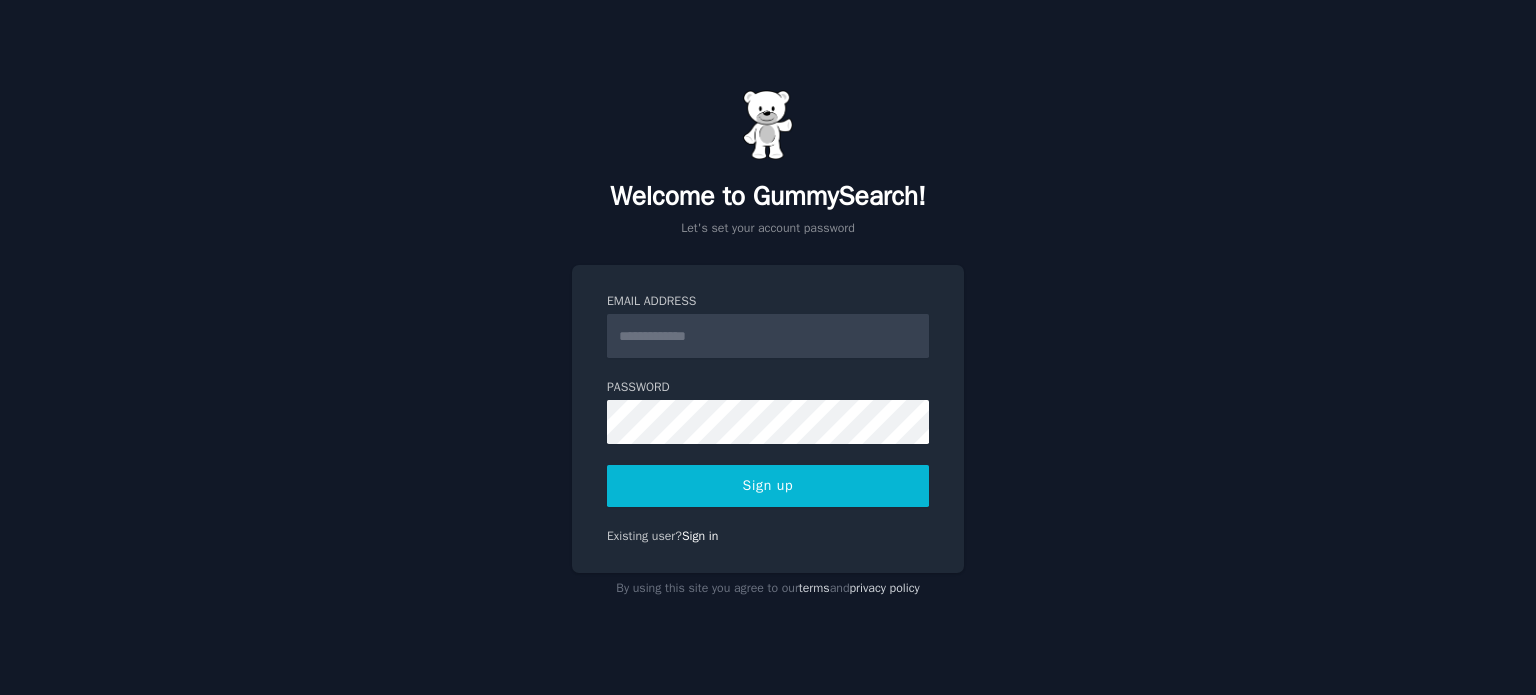 scroll, scrollTop: 0, scrollLeft: 0, axis: both 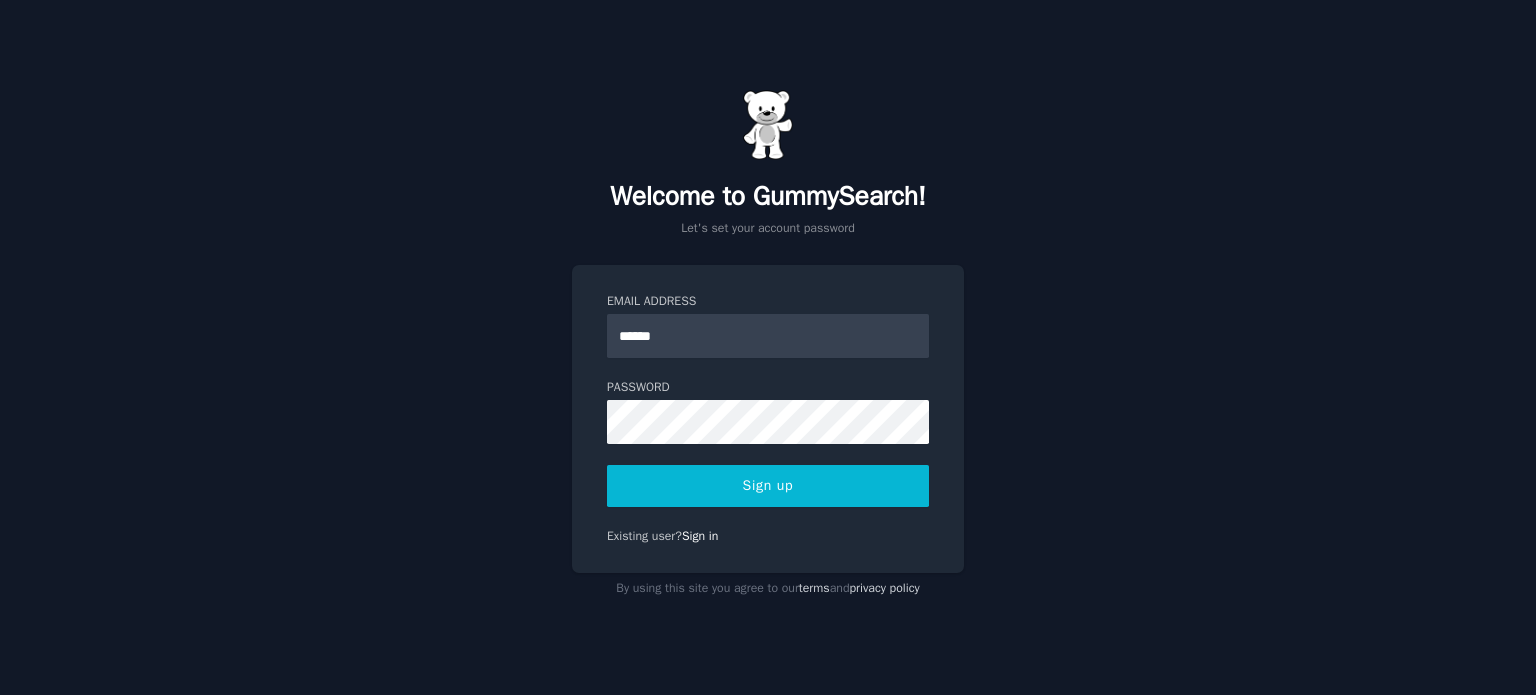 type on "**********" 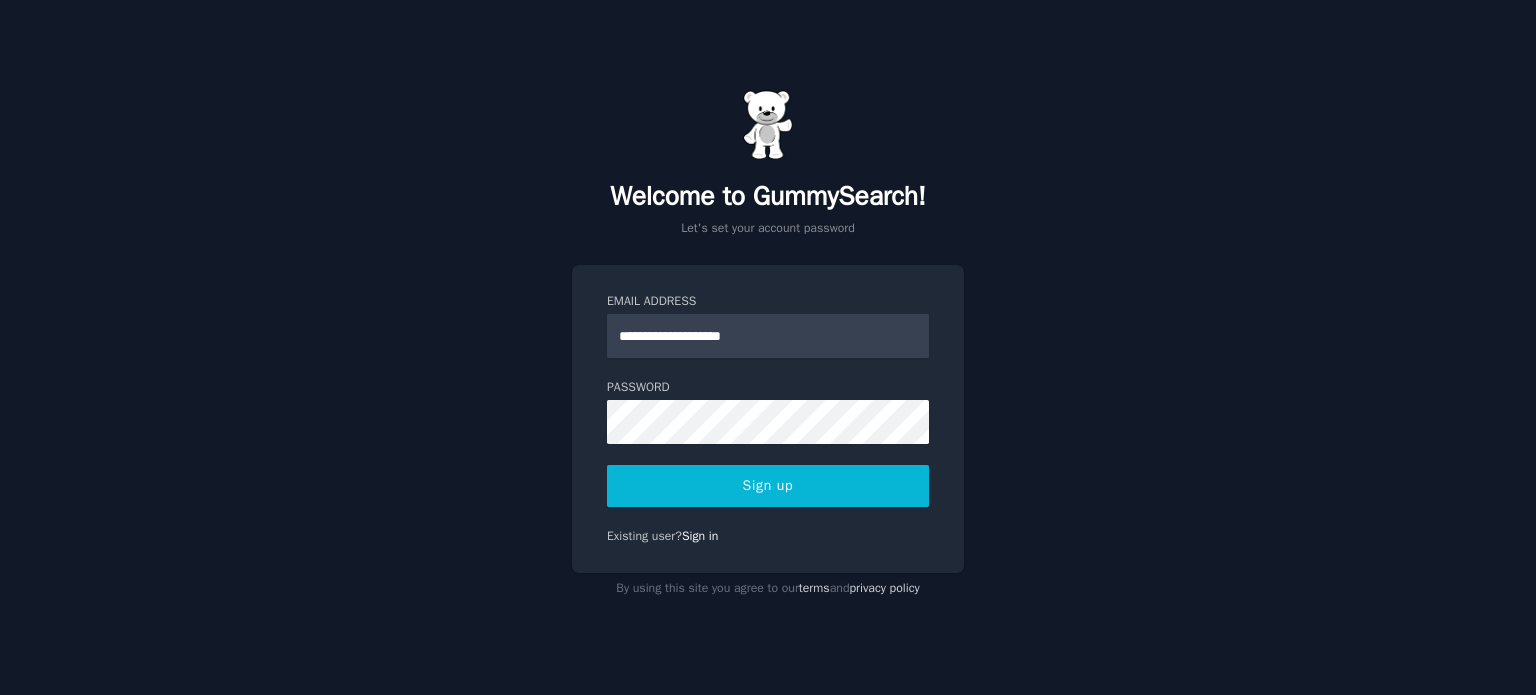 click on "Sign up" at bounding box center [768, 486] 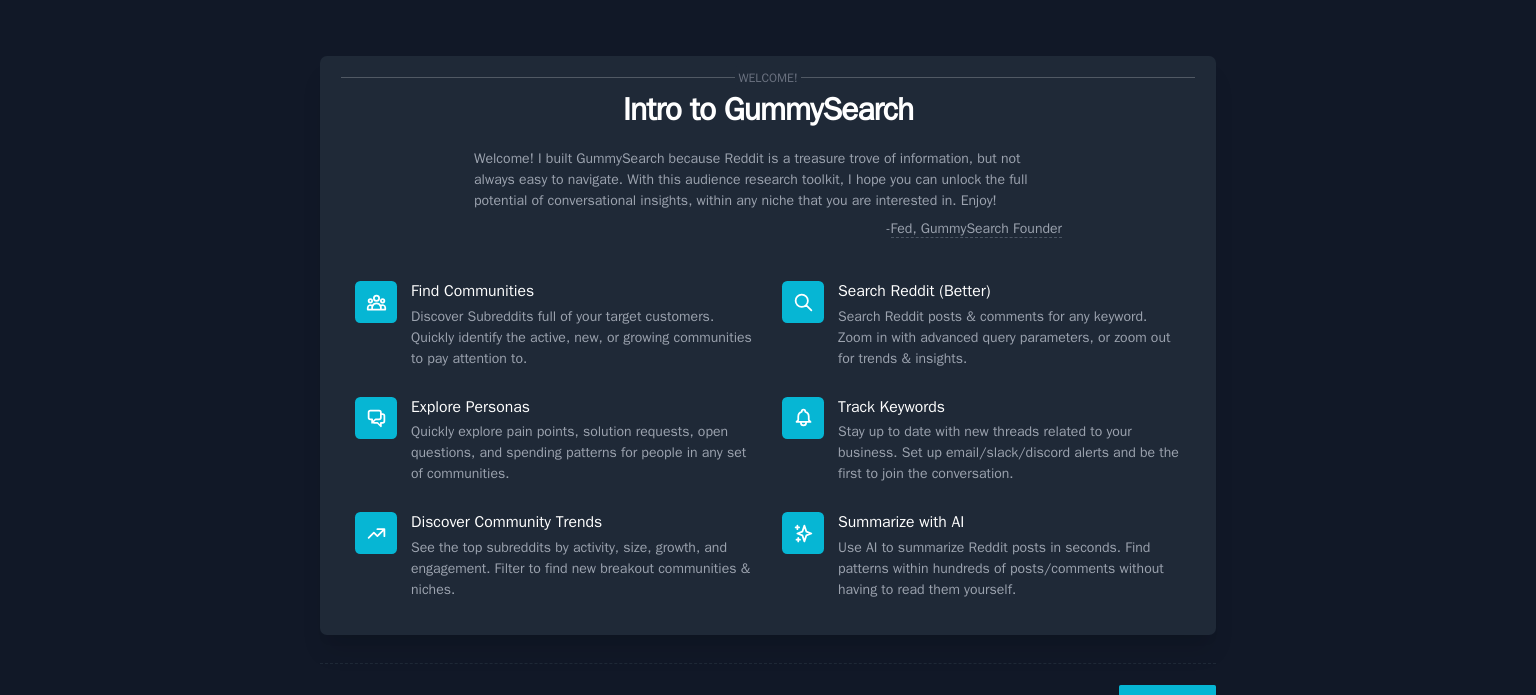 scroll, scrollTop: 0, scrollLeft: 0, axis: both 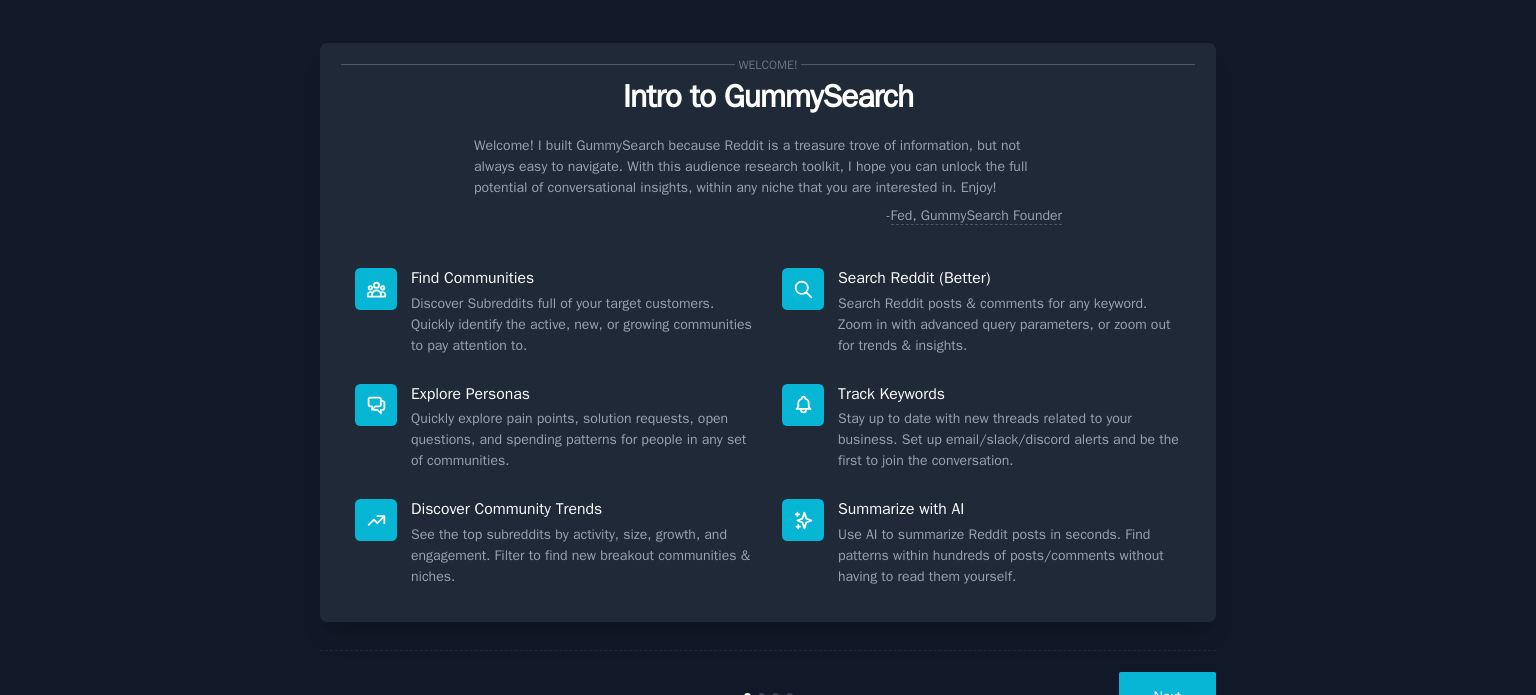 click on "Next" at bounding box center [1167, 696] 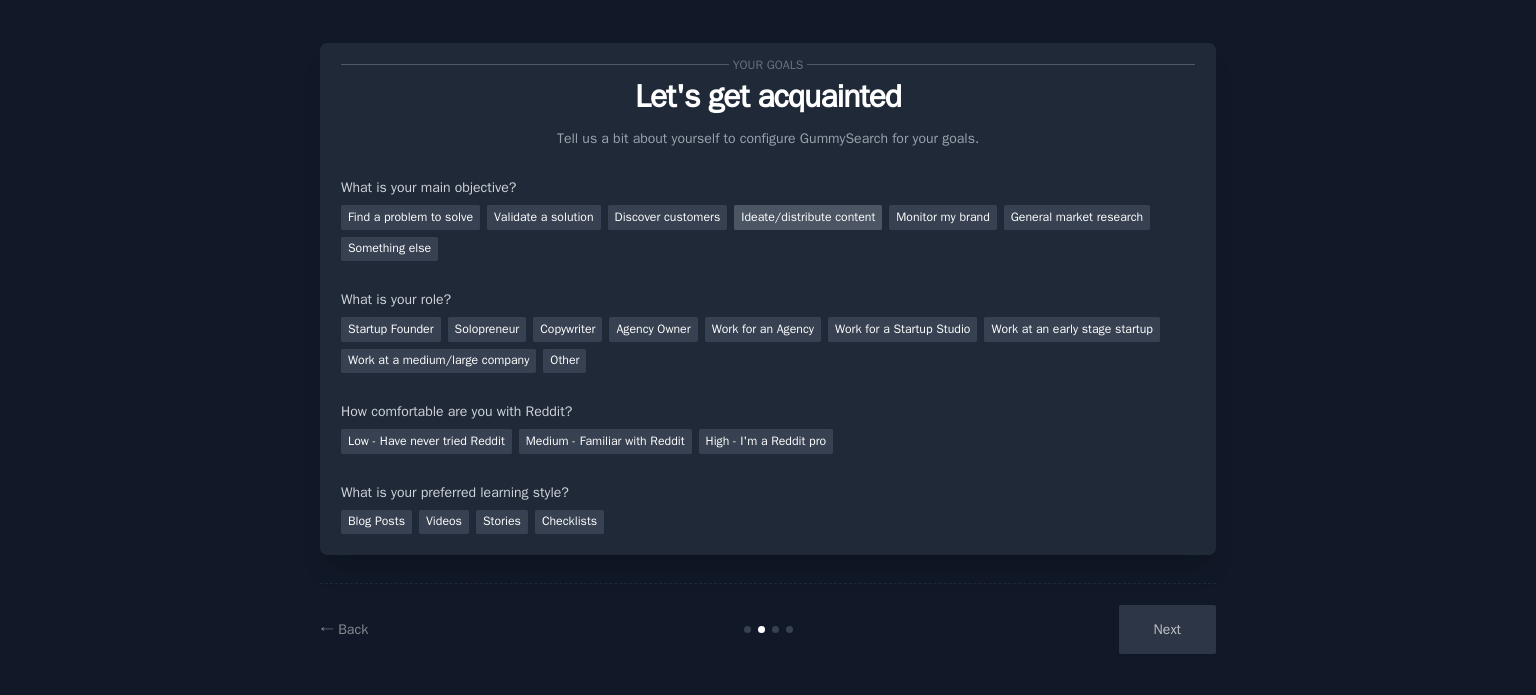click on "Ideate/distribute content" at bounding box center (808, 217) 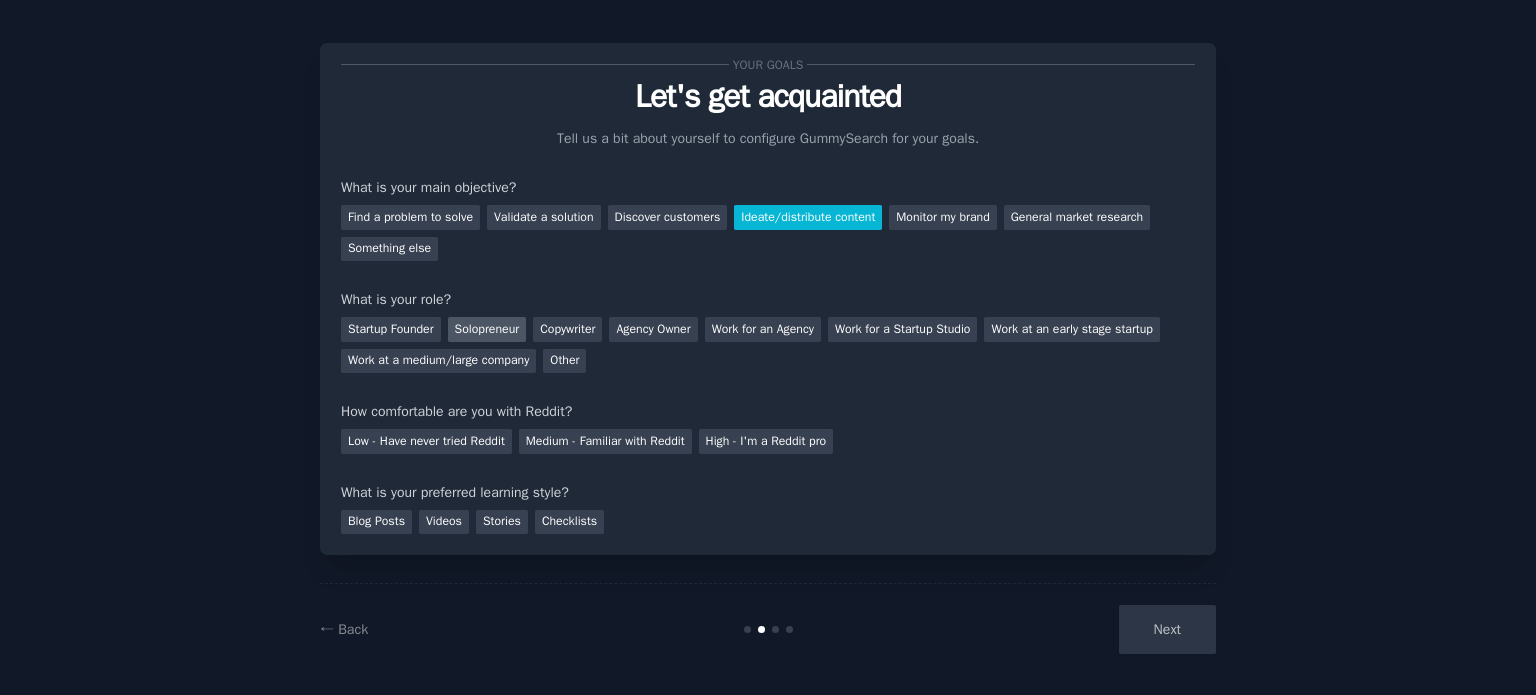 click on "Solopreneur" at bounding box center (487, 329) 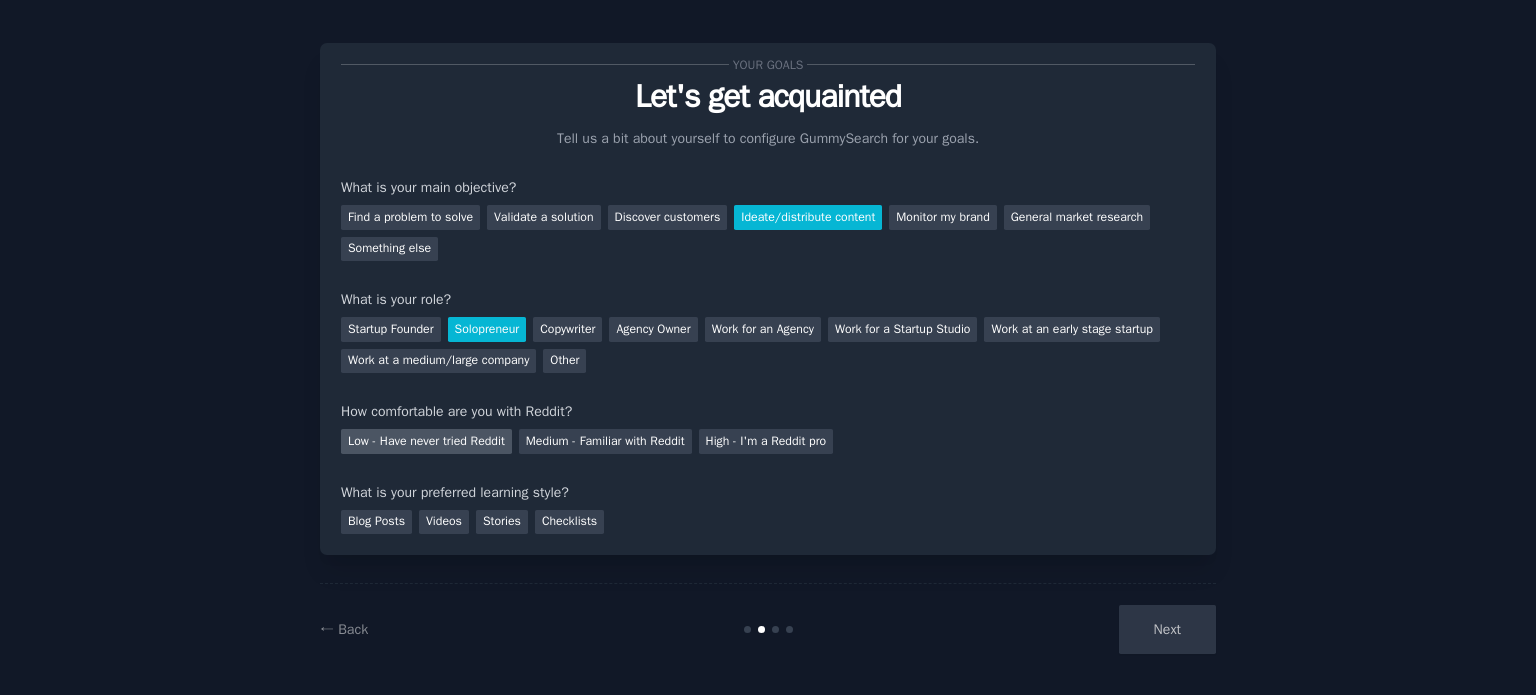 click on "Low - Have never tried Reddit" at bounding box center (426, 441) 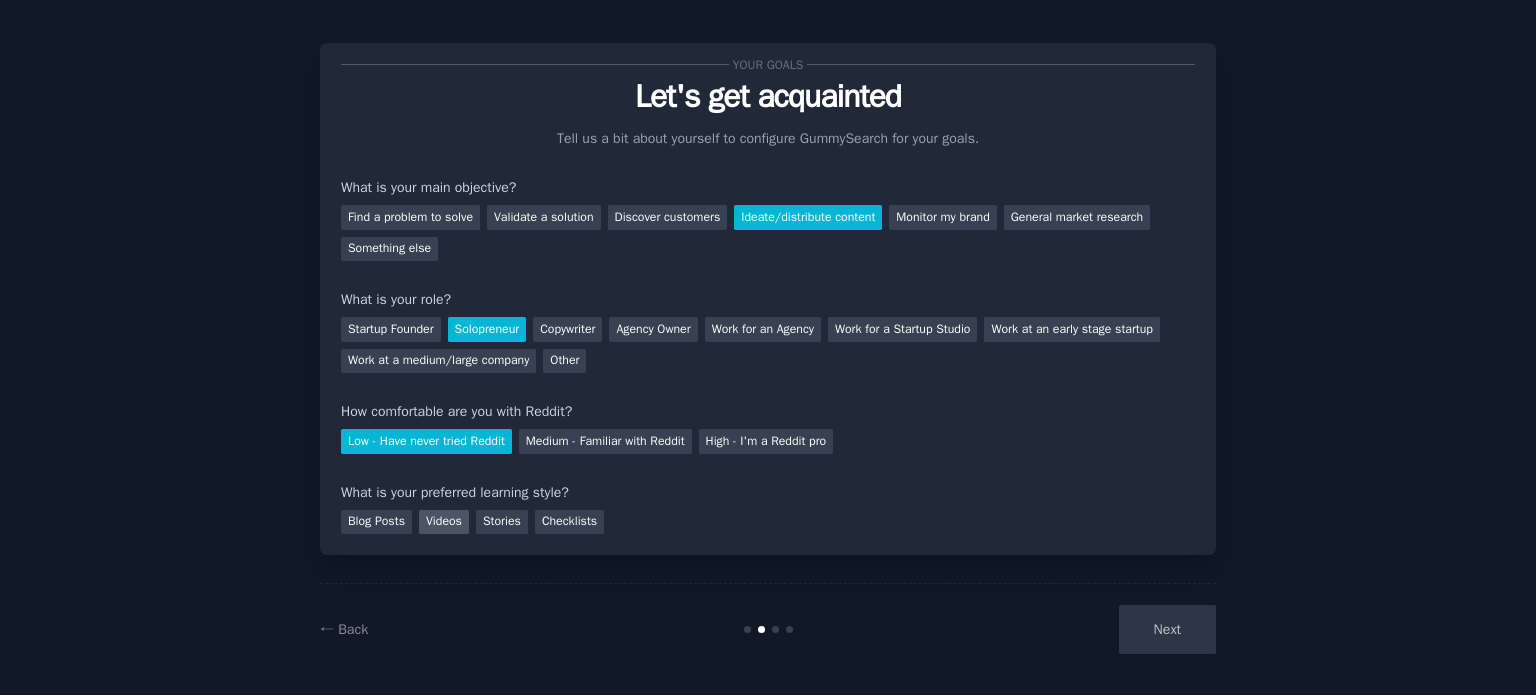click on "Videos" at bounding box center (444, 522) 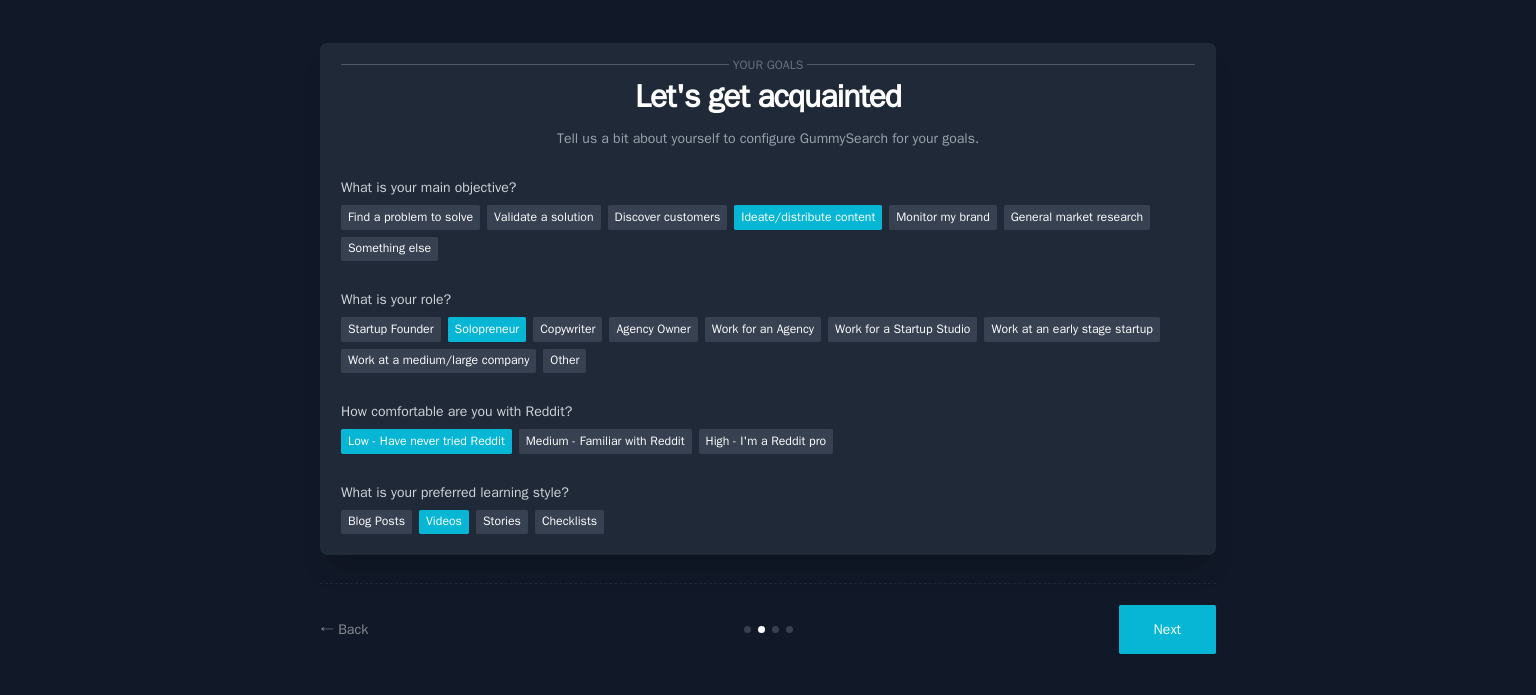 click on "Next" at bounding box center [1167, 629] 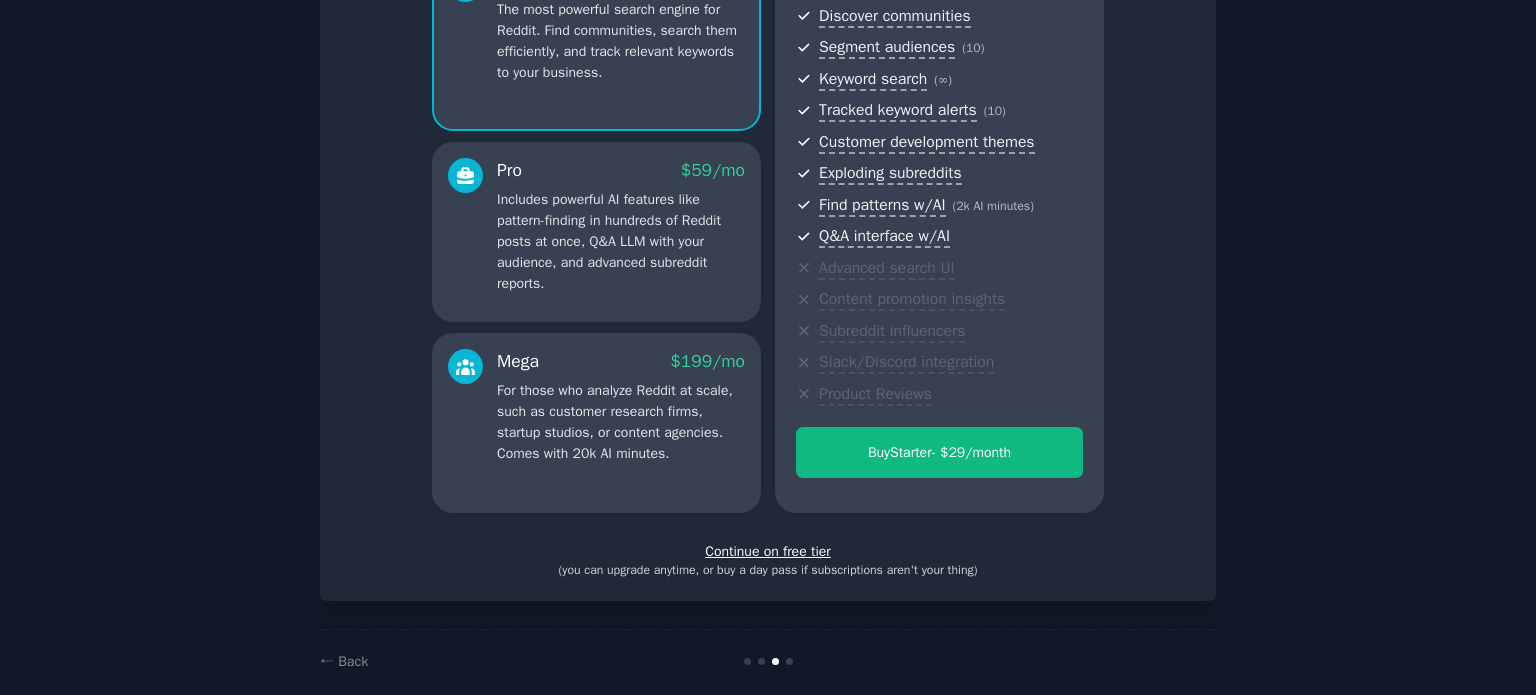scroll, scrollTop: 252, scrollLeft: 0, axis: vertical 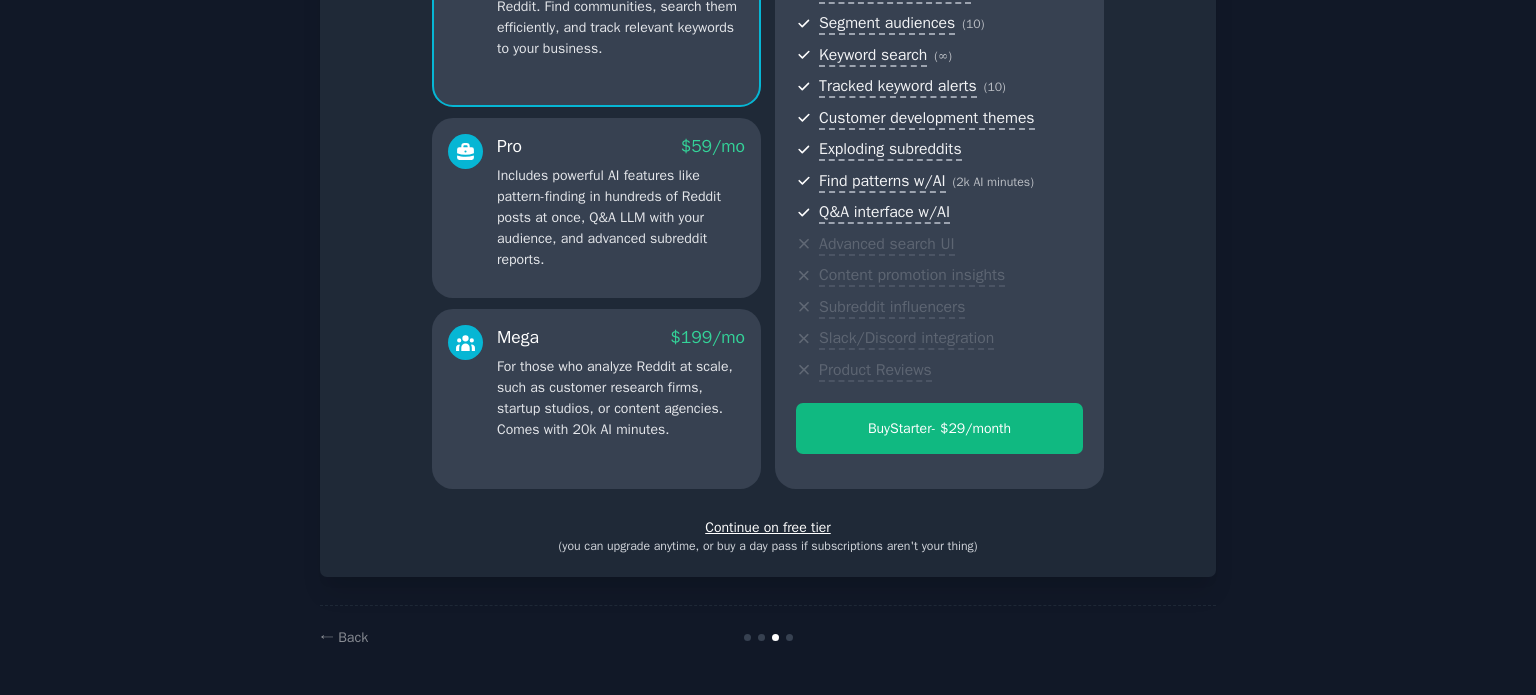 click on "Continue on free tier" at bounding box center (768, 527) 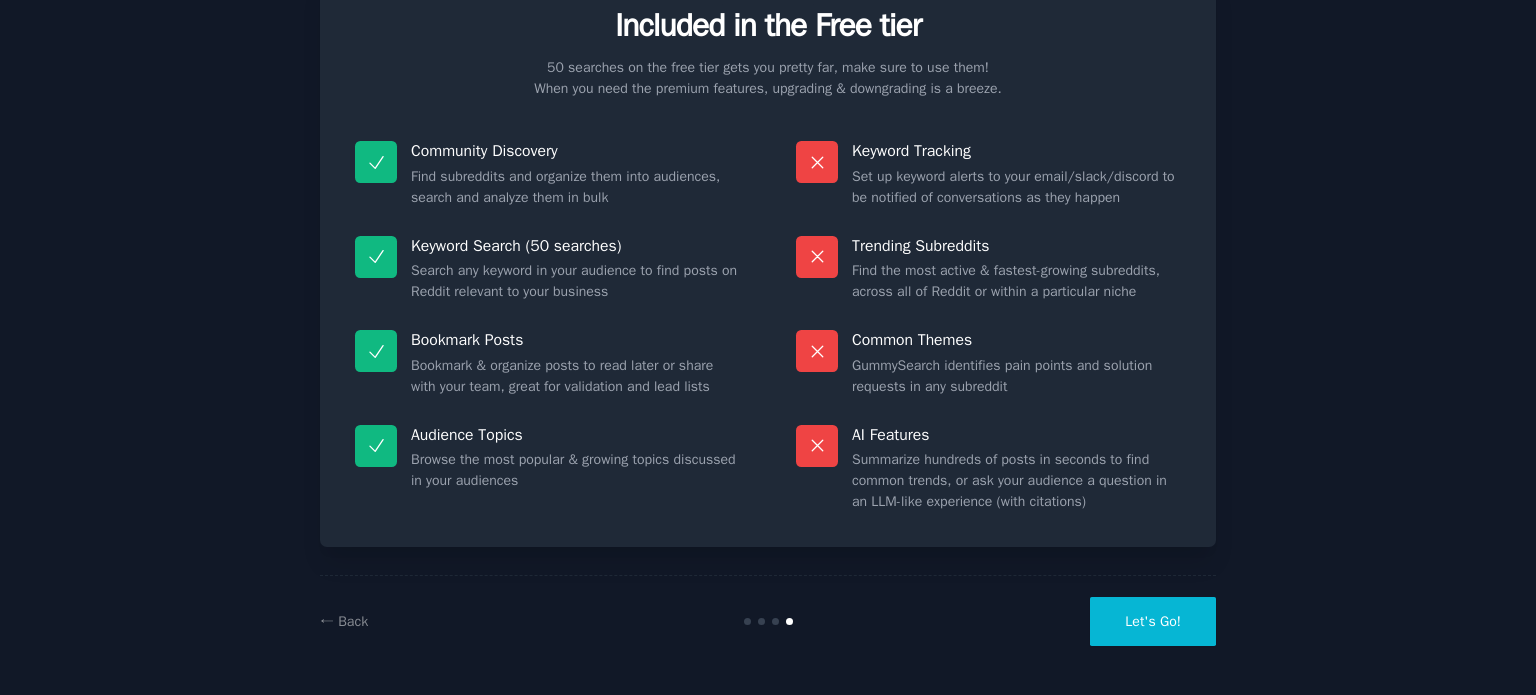 scroll, scrollTop: 83, scrollLeft: 0, axis: vertical 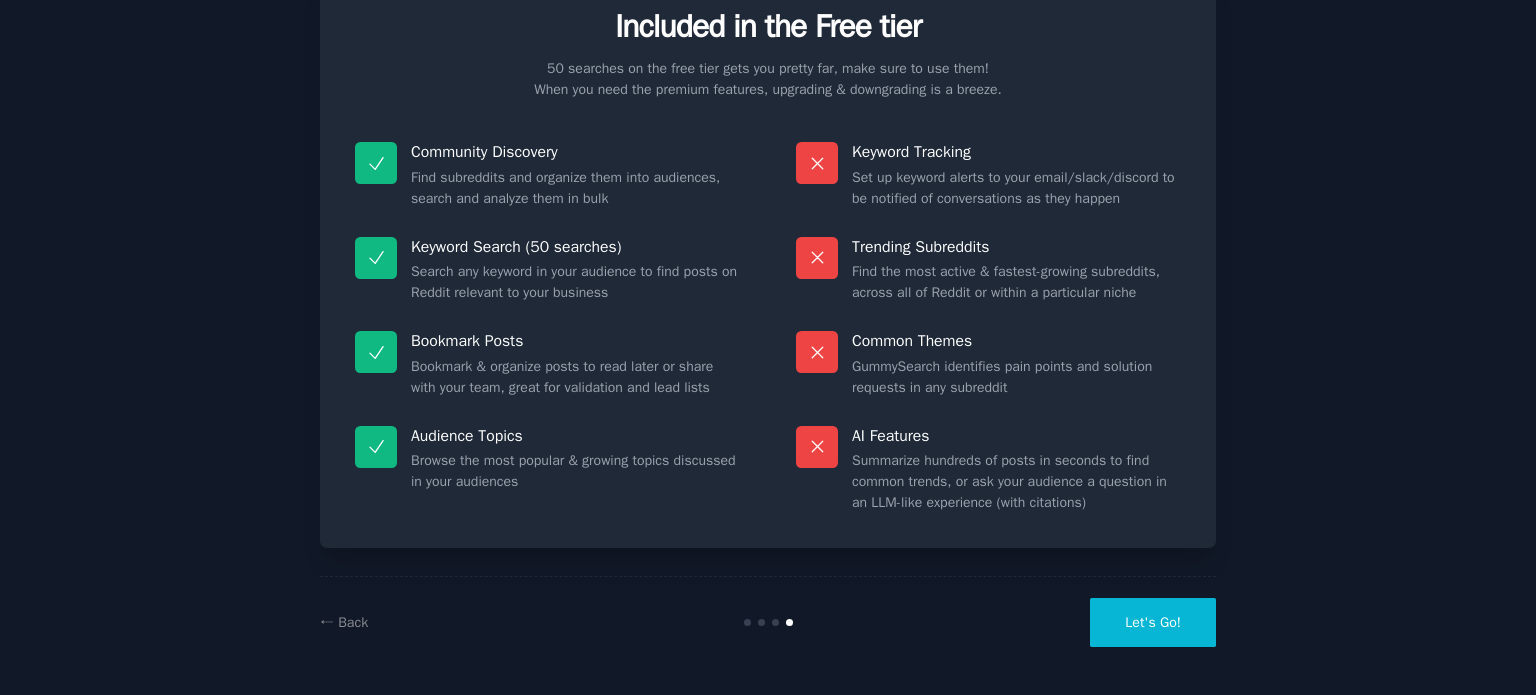 click on "Let's Go!" at bounding box center (1153, 622) 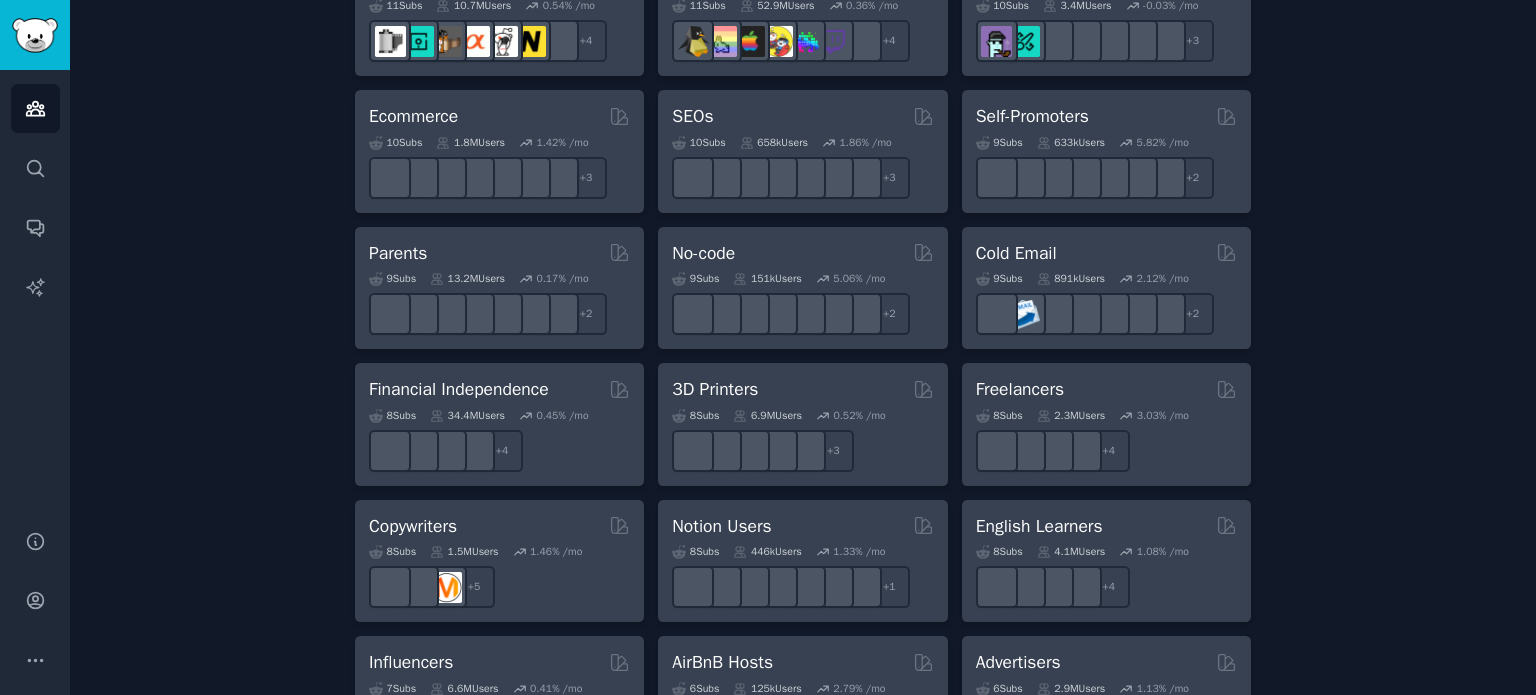 scroll, scrollTop: 1117, scrollLeft: 0, axis: vertical 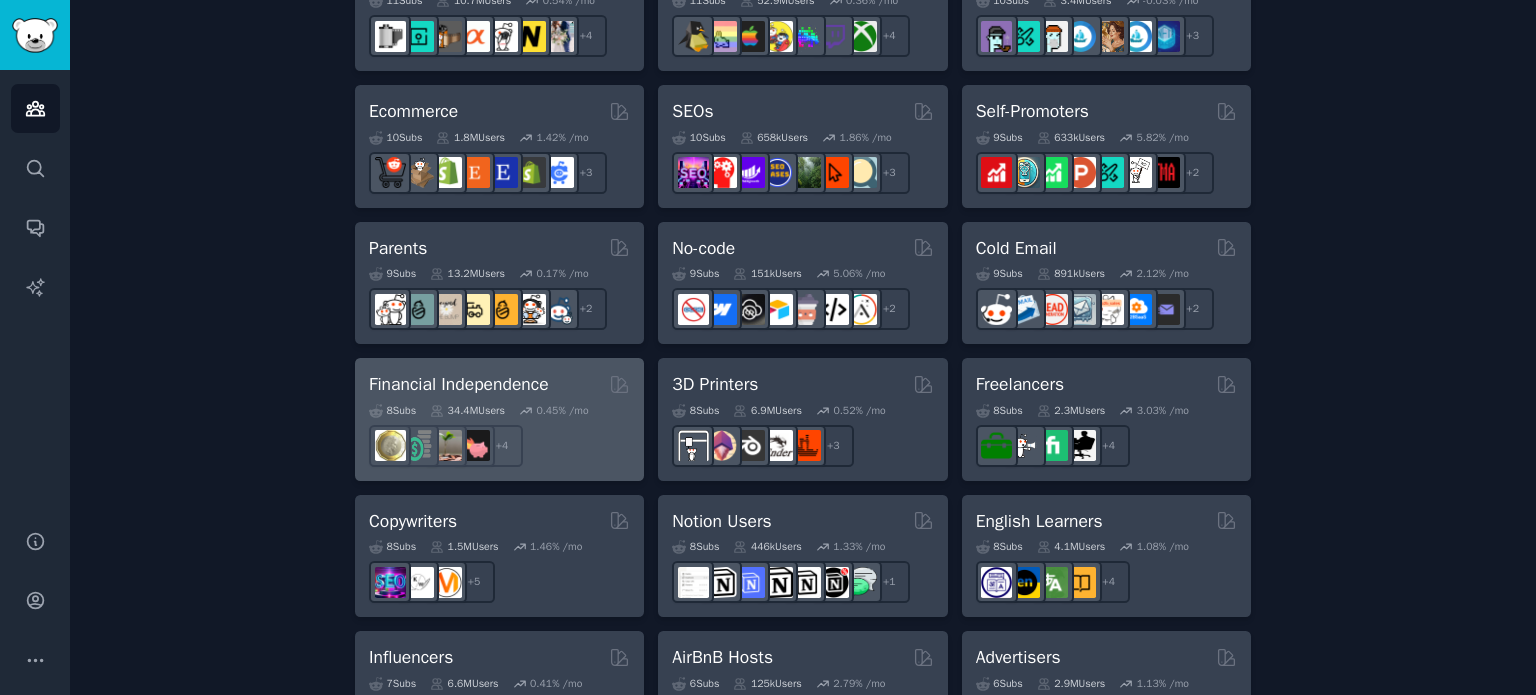 type on "personal development" 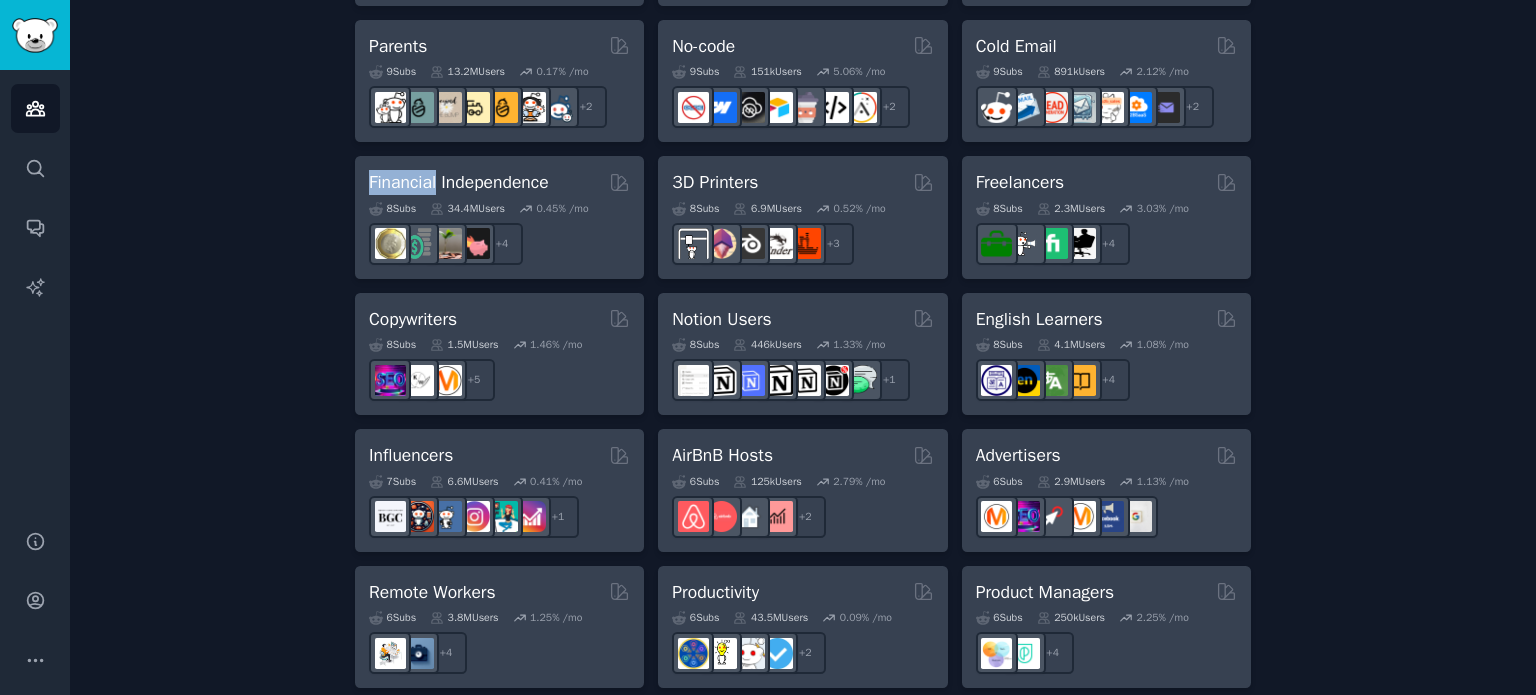 scroll, scrollTop: 1316, scrollLeft: 0, axis: vertical 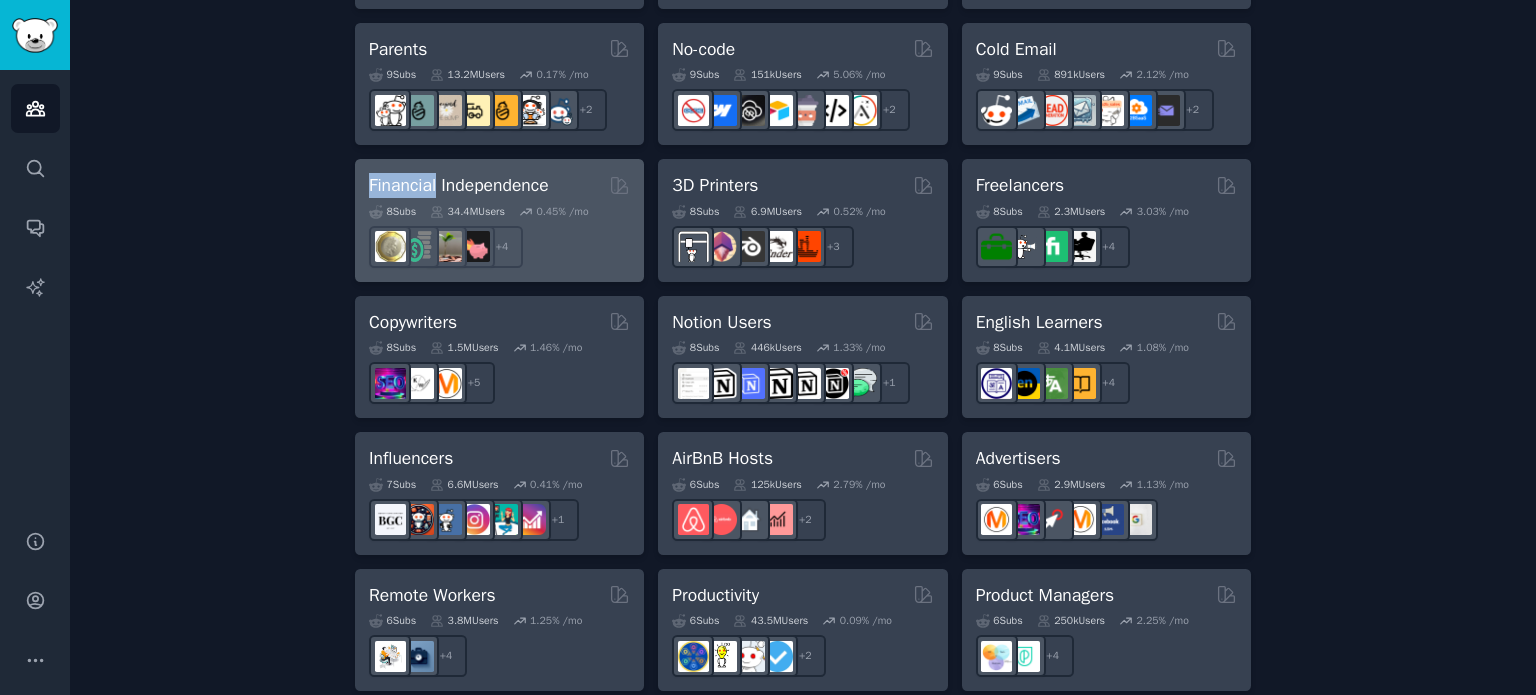 click on "Financial Independence" at bounding box center (459, 185) 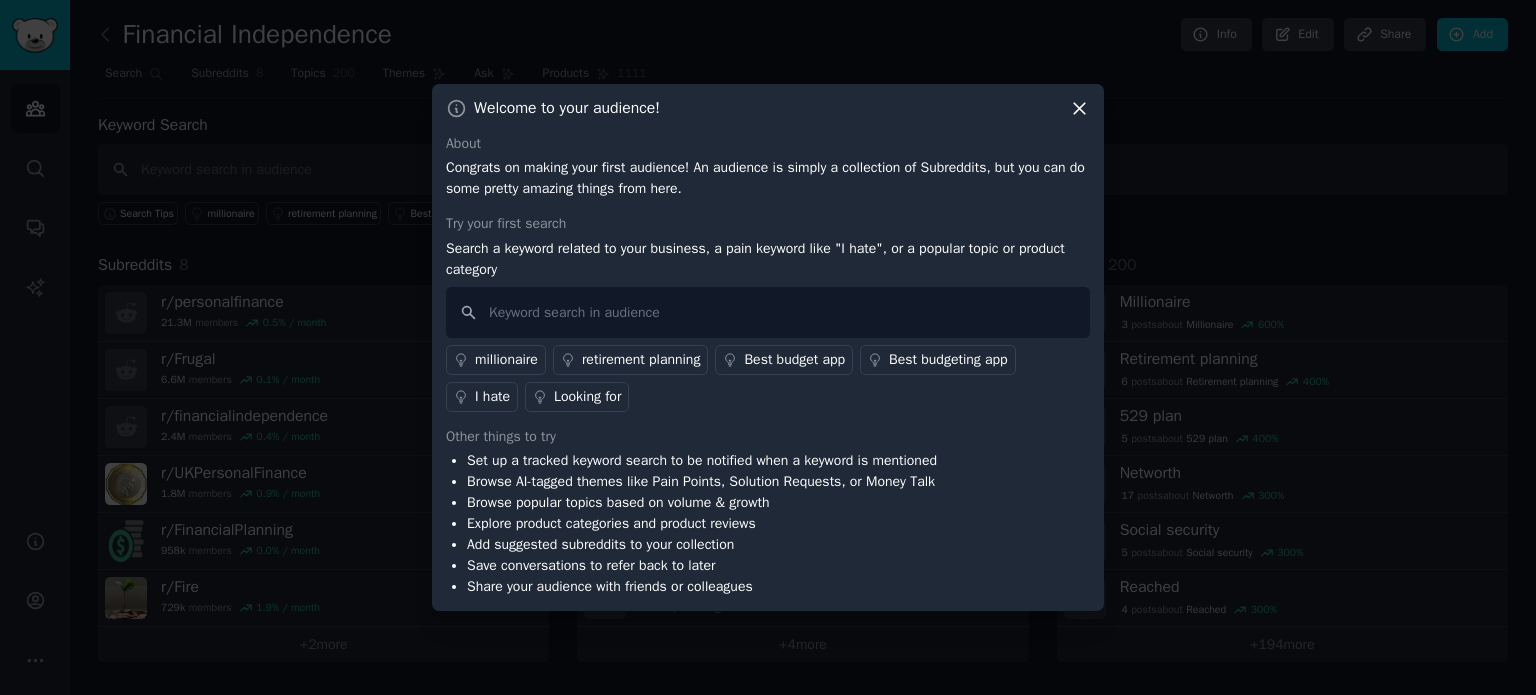 click 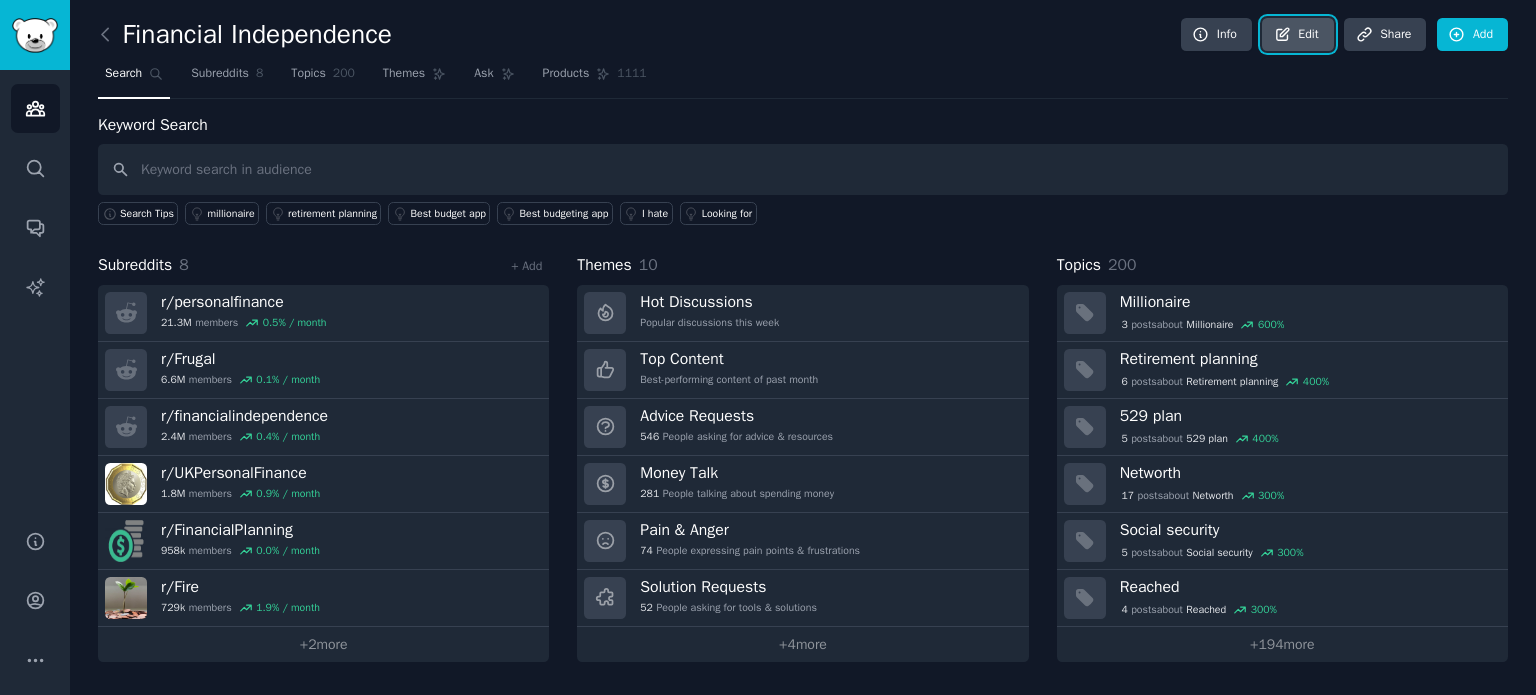 click on "Edit" at bounding box center [1297, 35] 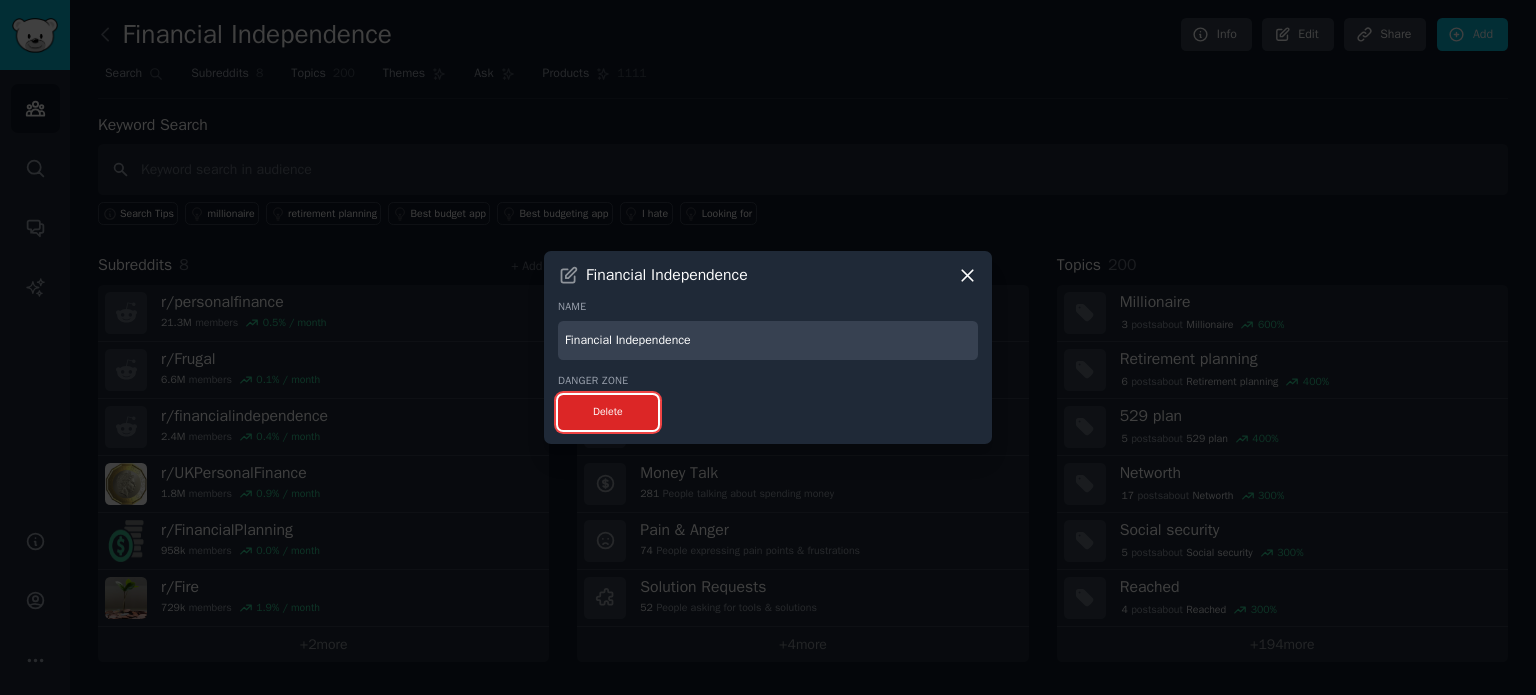 click on "Delete" at bounding box center (608, 412) 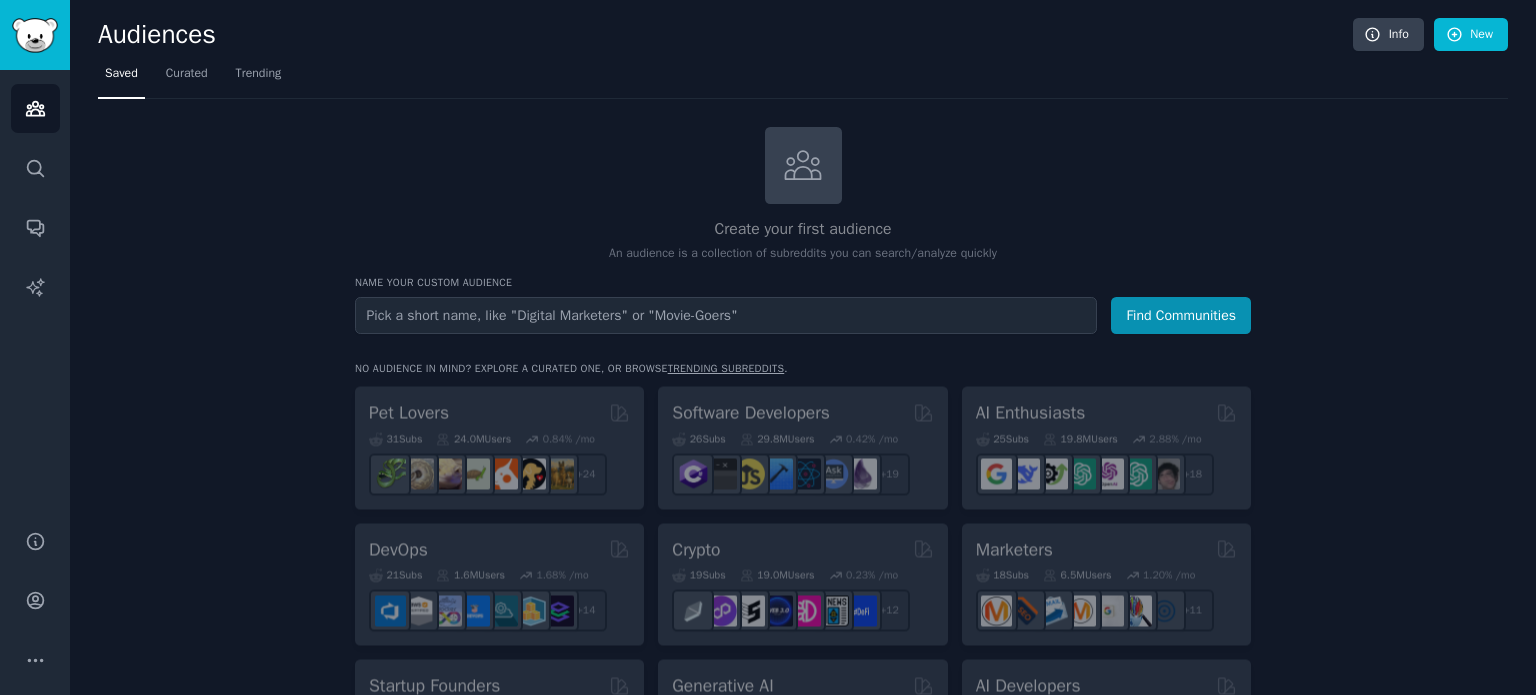 click at bounding box center (726, 315) 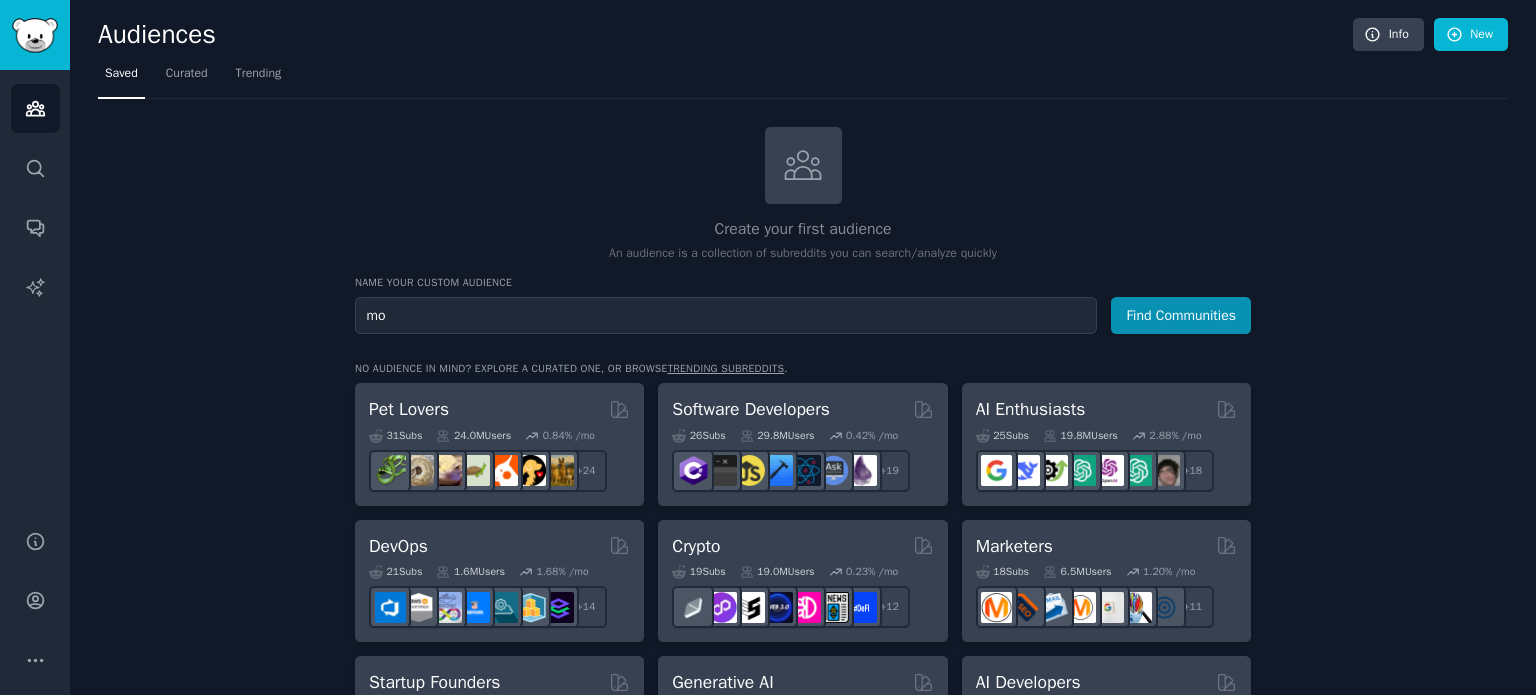 type on "m" 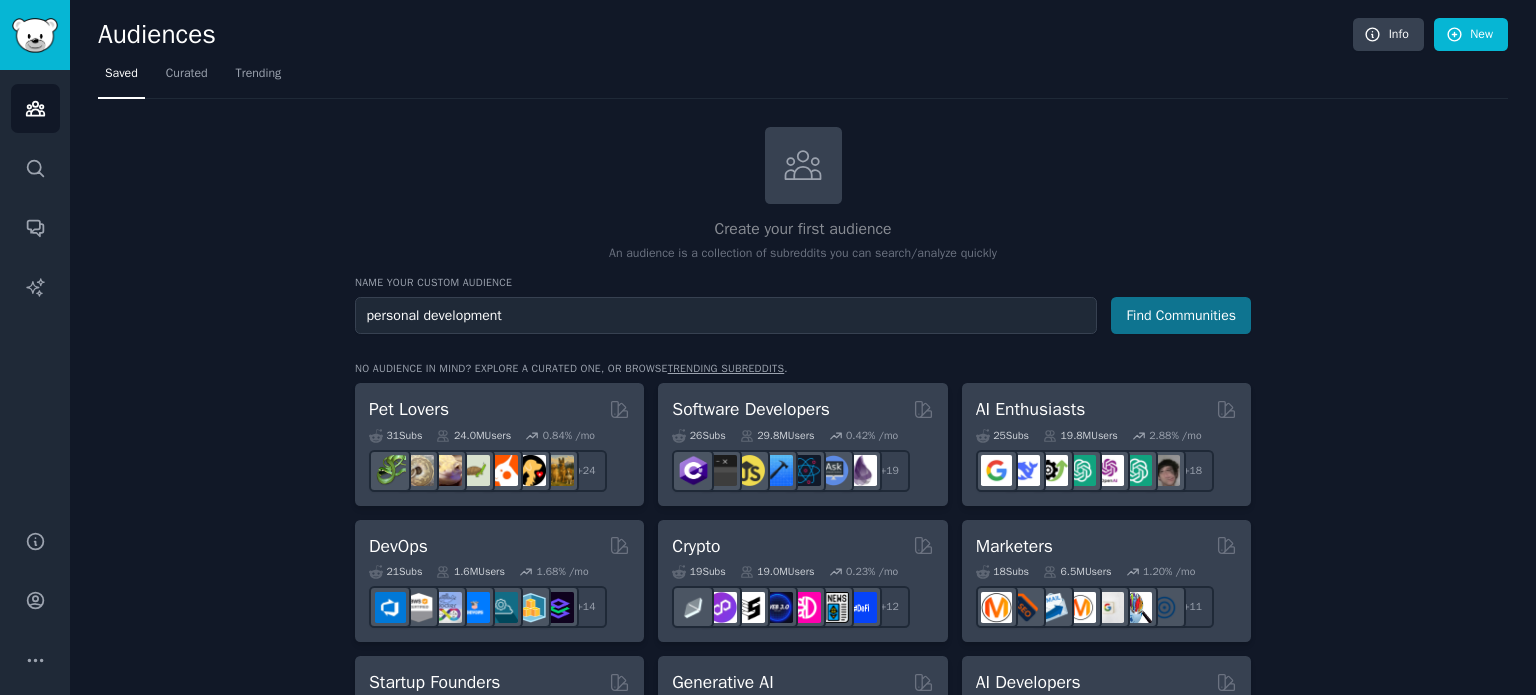type on "personal development" 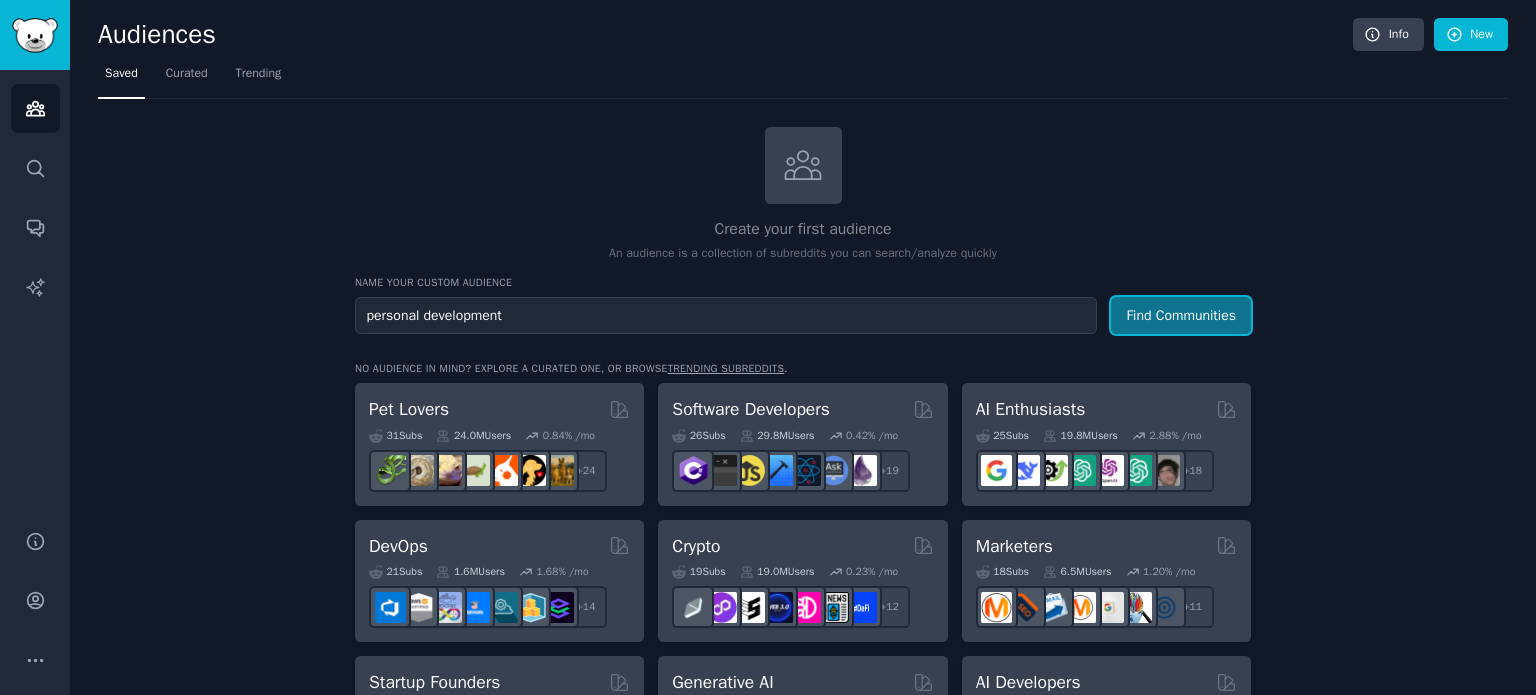 click on "Find Communities" at bounding box center [1181, 315] 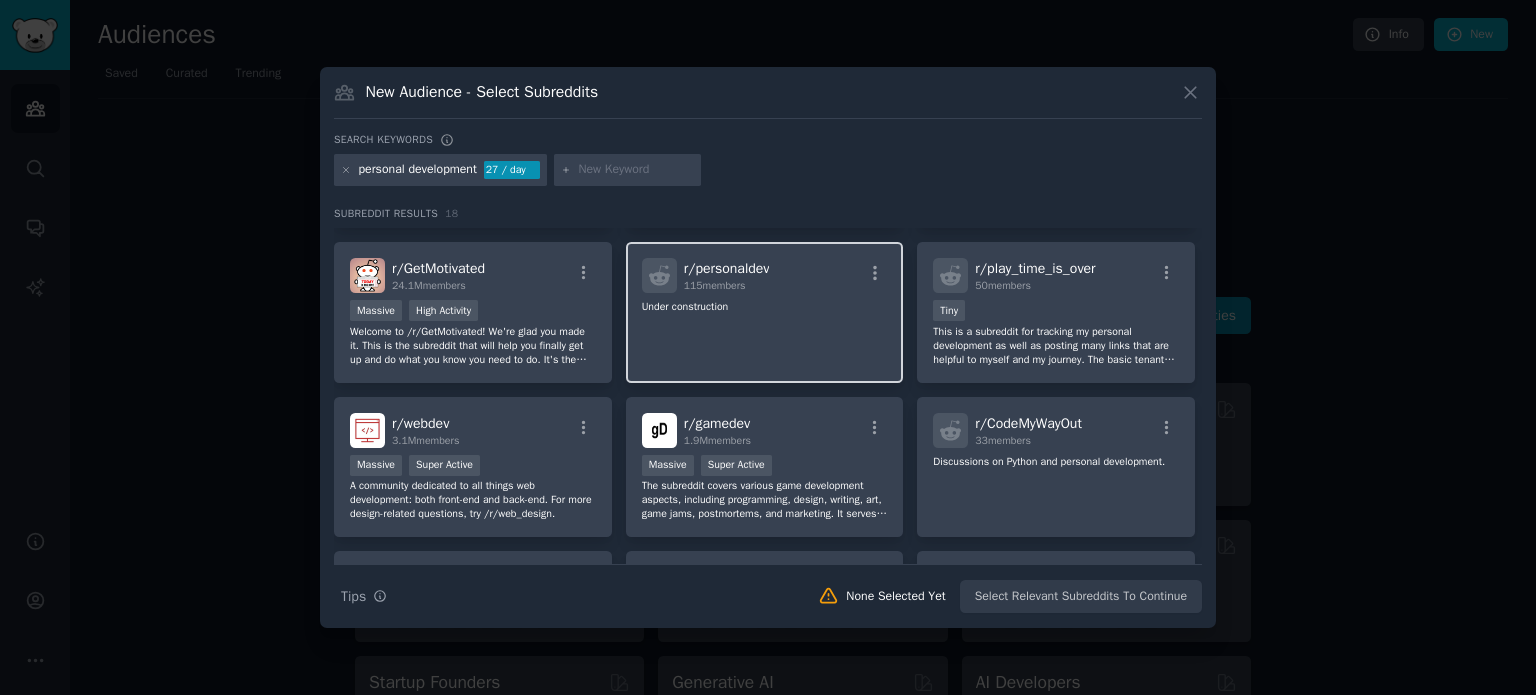 scroll, scrollTop: 144, scrollLeft: 0, axis: vertical 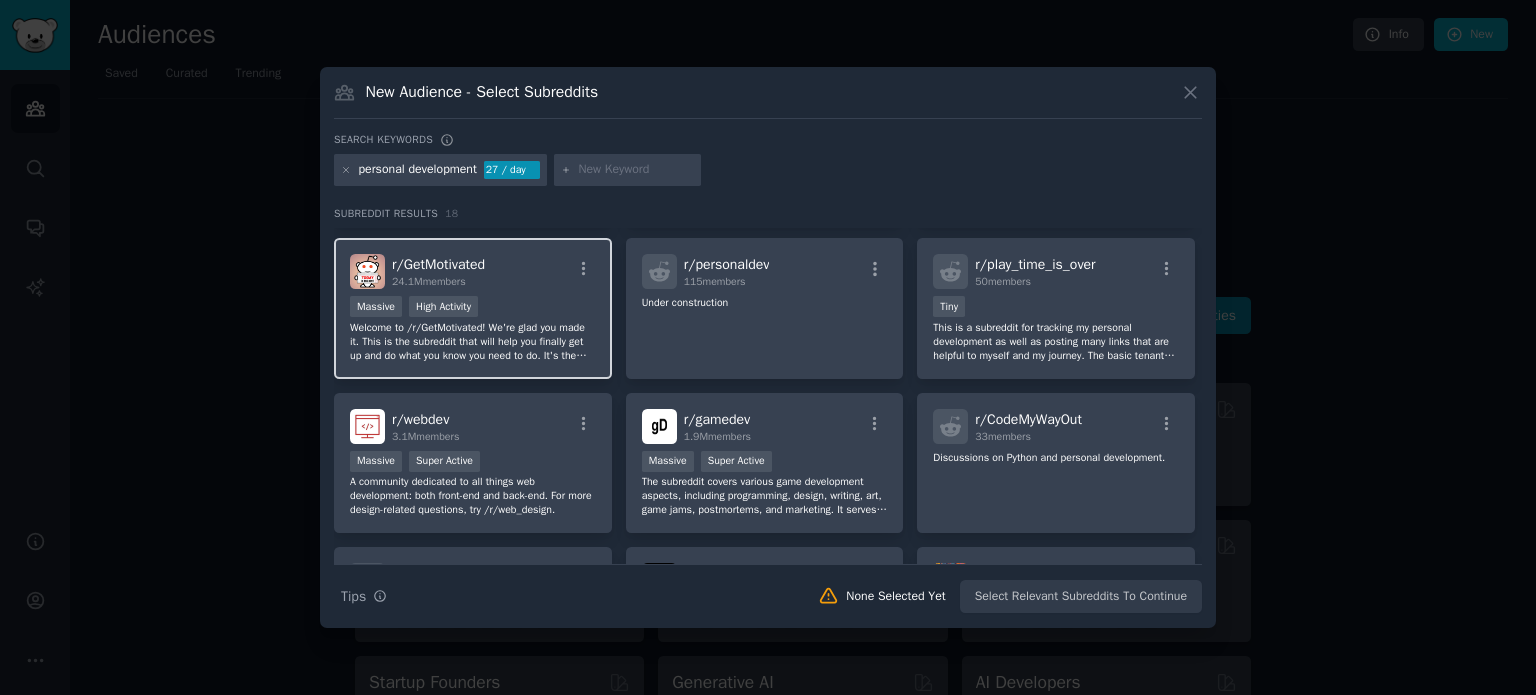 click on "Welcome to /r/GetMotivated! We're glad you made it. This is the subreddit that will help you finally get up and do what you know you need to do. It's the subreddit to give and receive motivation through pictures, videos, text, music, AMA's personal stories, and anything and everything that you find particularly motivating and/or inspiring.
So browse around, ask questions, give advice, form/join a support group. But don't spend too much time here; you've got better things to do." at bounding box center [473, 342] 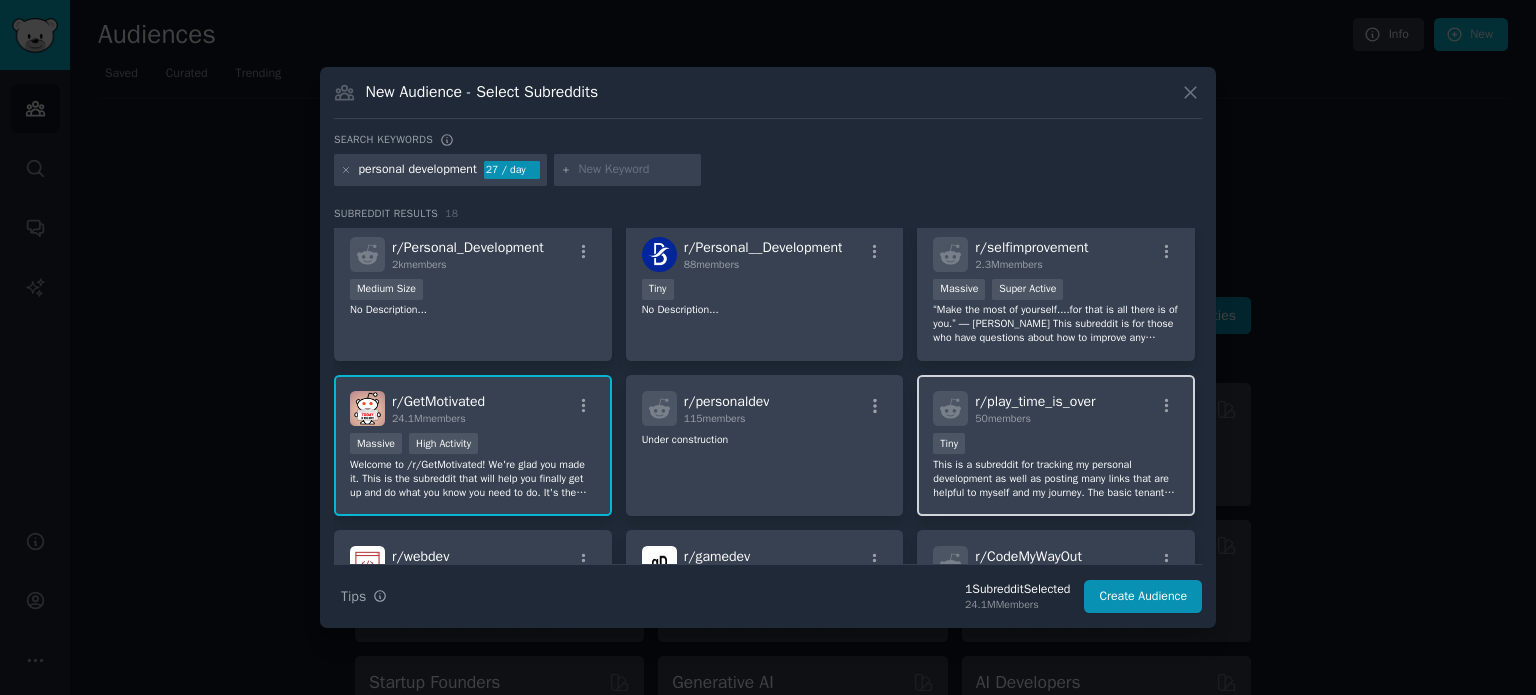 scroll, scrollTop: 0, scrollLeft: 0, axis: both 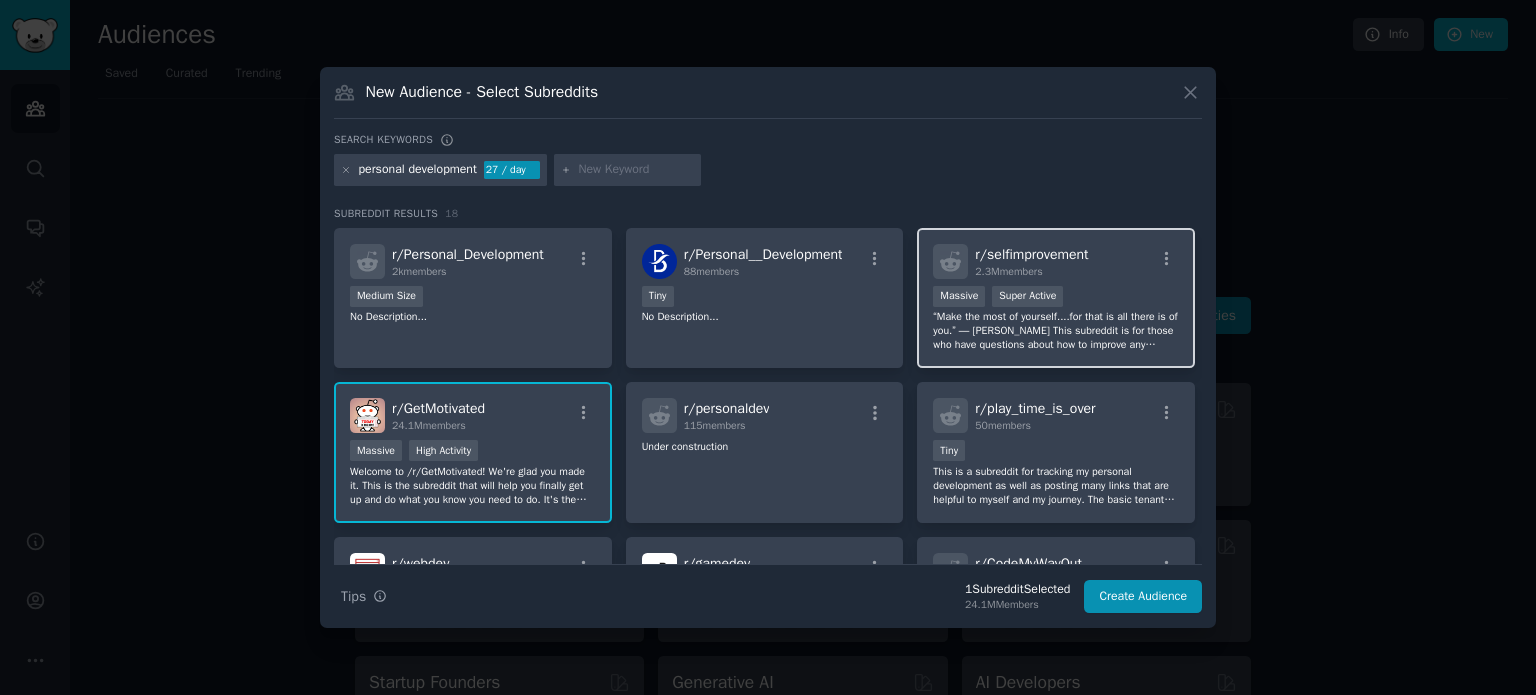 click on "“Make the most of yourself....for that is all there is of you.”
― [PERSON_NAME]
This subreddit is for those who have questions about how to improve any aspects of their lives, from motivation and [MEDICAL_DATA], to social skills and fitness, and everything in between.  It is also a subreddit to share your helpful and civil ideas, tips, and advice on how others can improve themselves." at bounding box center (1056, 331) 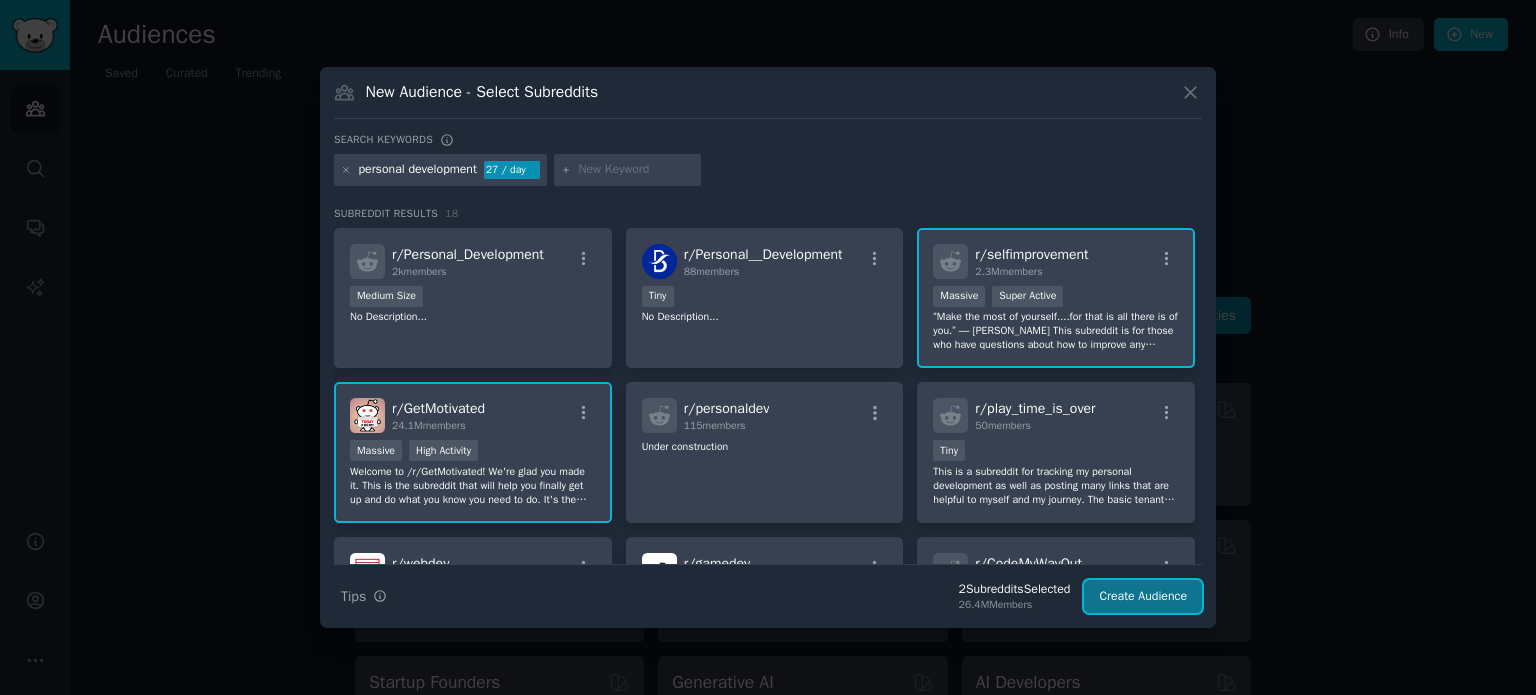click on "Create Audience" at bounding box center (1143, 597) 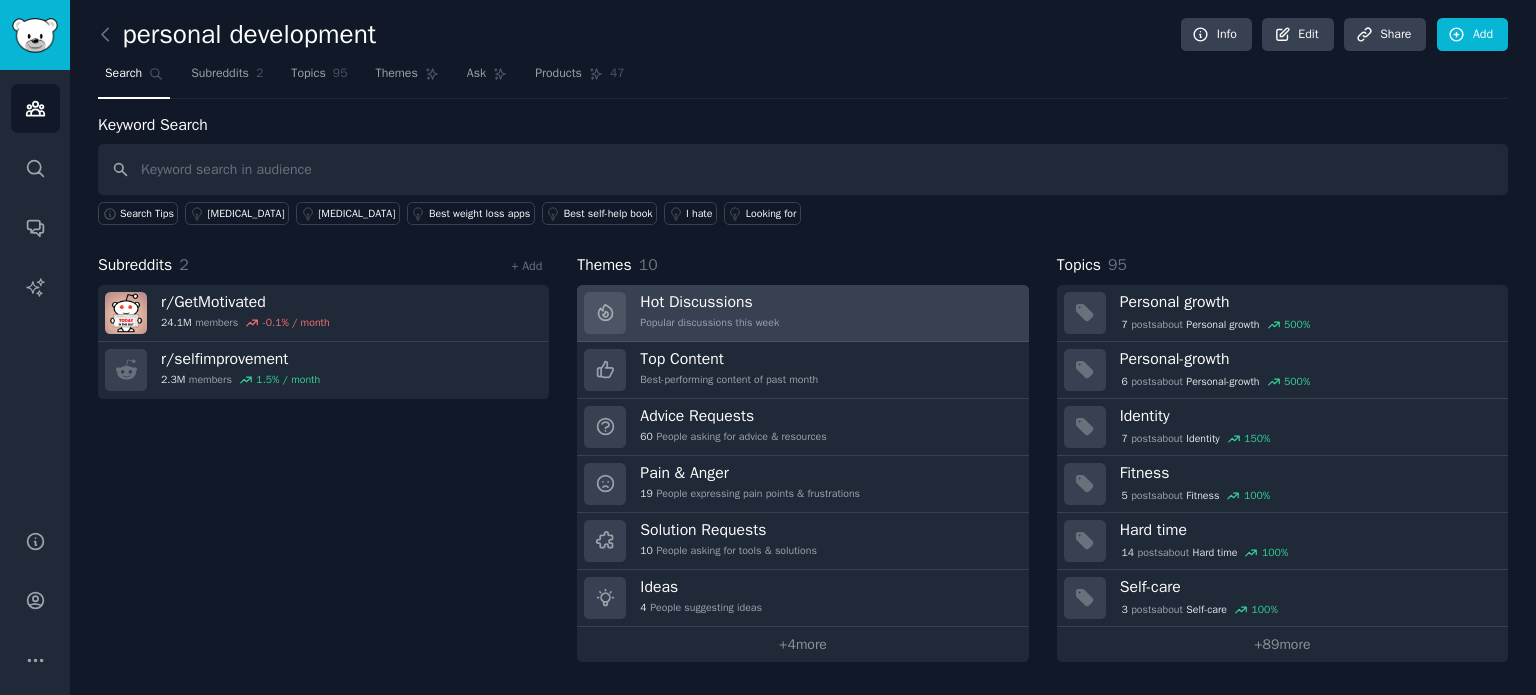 click on "Hot Discussions Popular discussions this week" at bounding box center [802, 313] 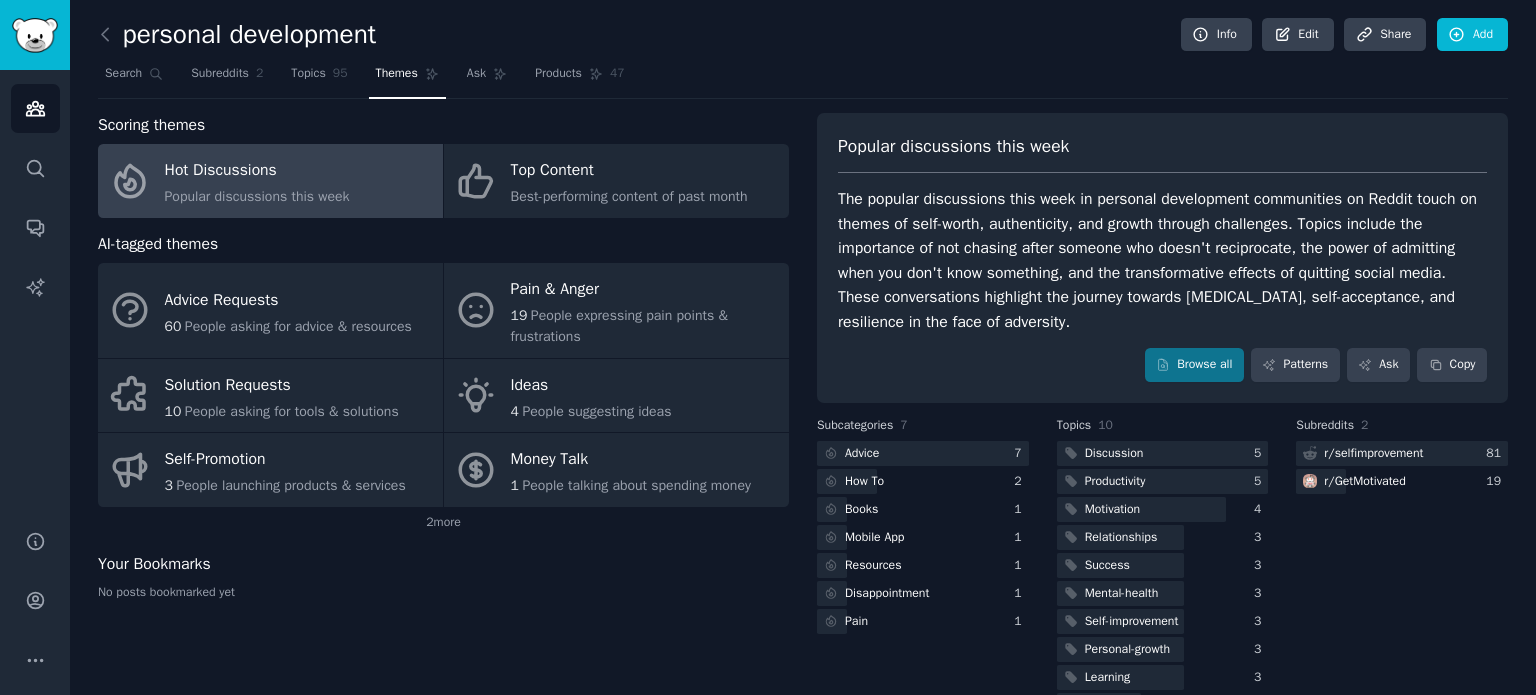scroll, scrollTop: 52, scrollLeft: 0, axis: vertical 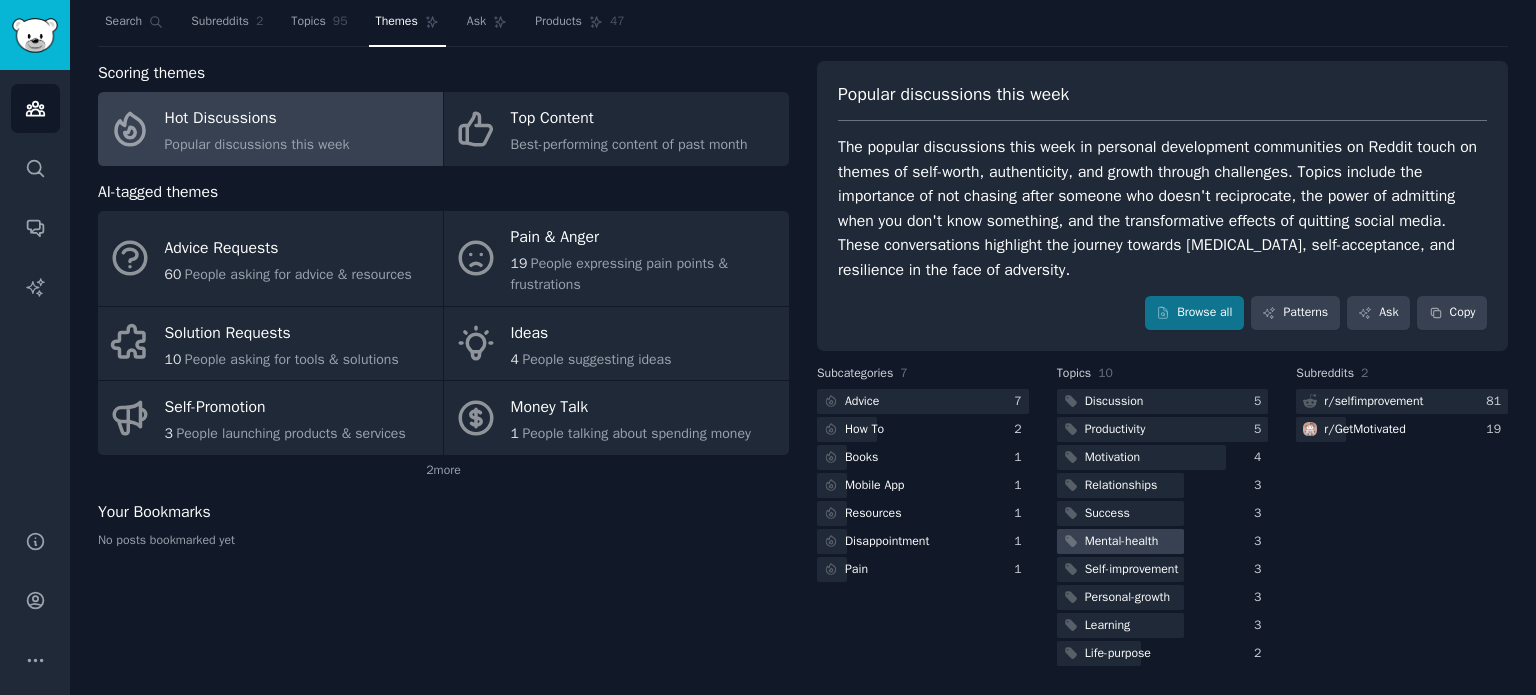 click on "Mental-health" at bounding box center [1122, 542] 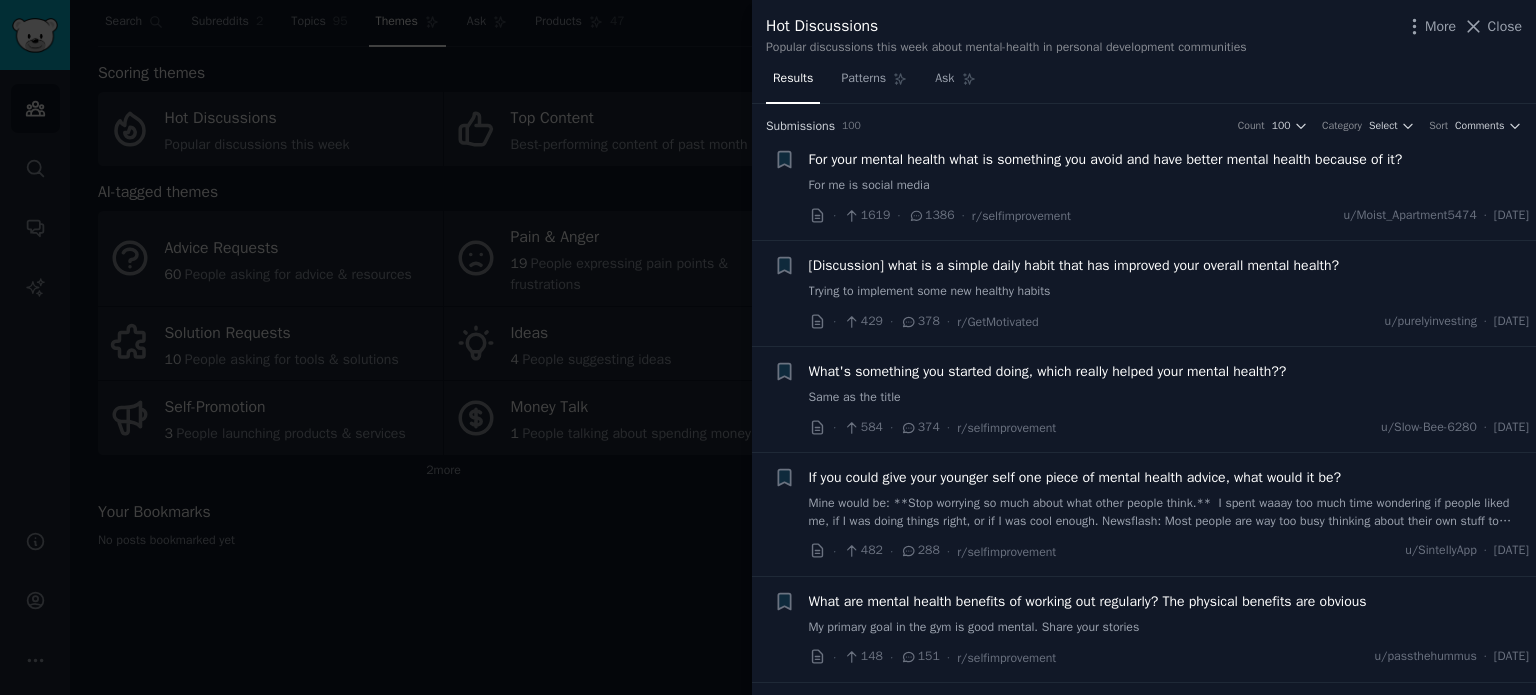 click on "[Discussion] what is a simple daily habit that has improved your overall mental health?" at bounding box center [1074, 265] 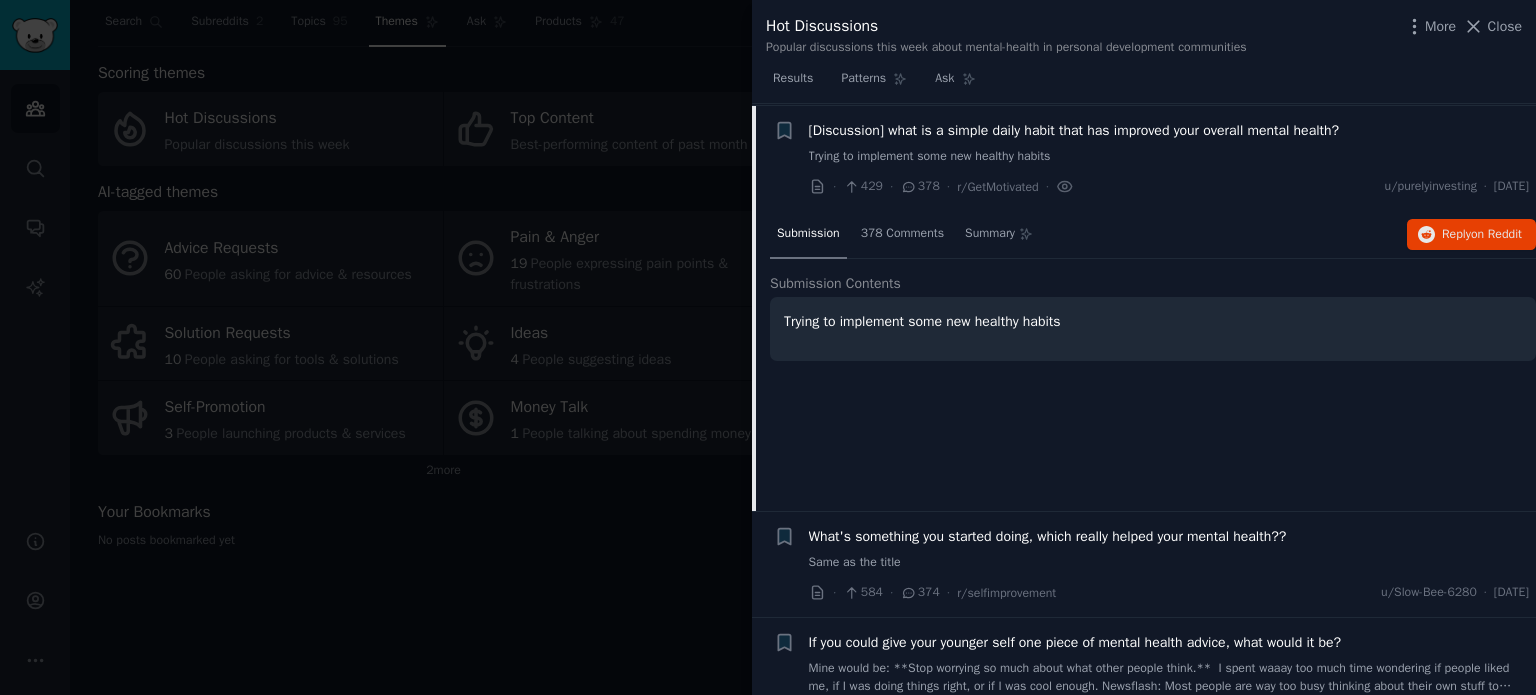 scroll, scrollTop: 137, scrollLeft: 0, axis: vertical 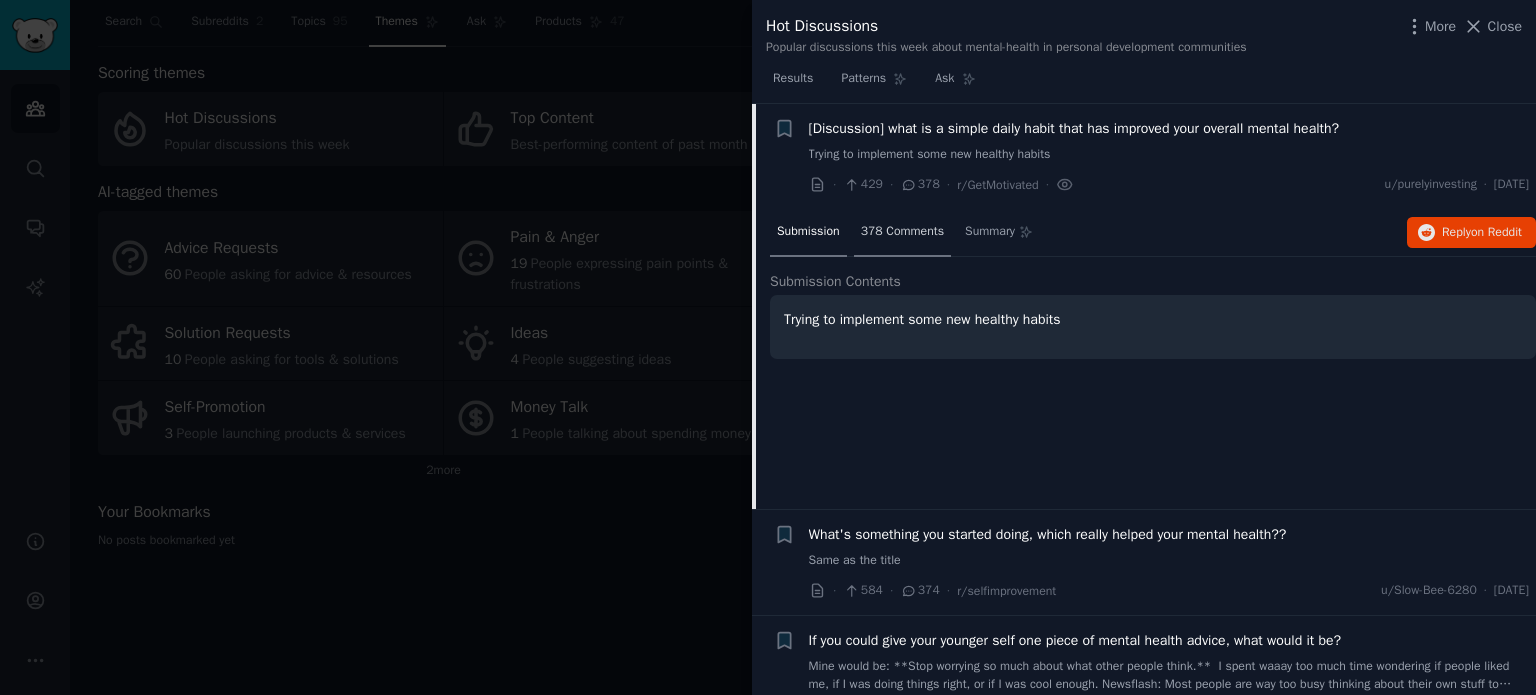 click on "378 Comments" at bounding box center [902, 232] 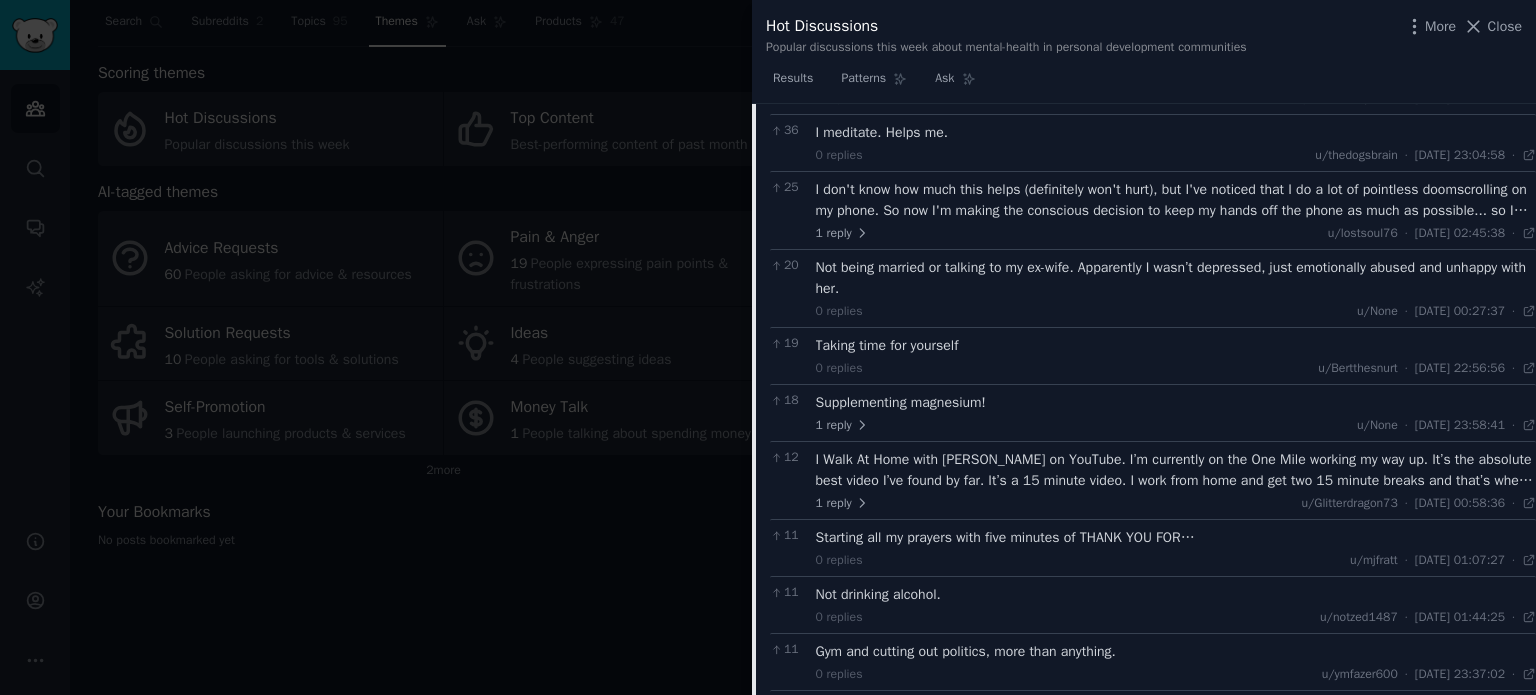 scroll, scrollTop: 1206, scrollLeft: 0, axis: vertical 